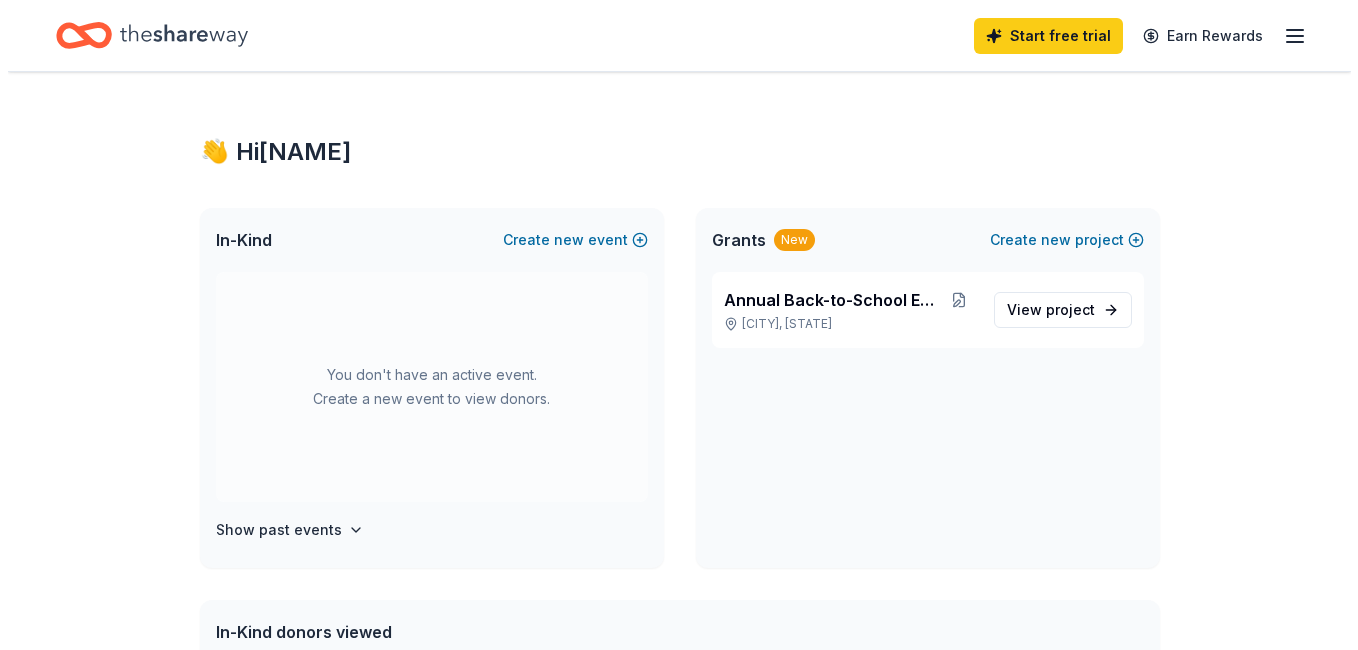 scroll, scrollTop: 0, scrollLeft: 0, axis: both 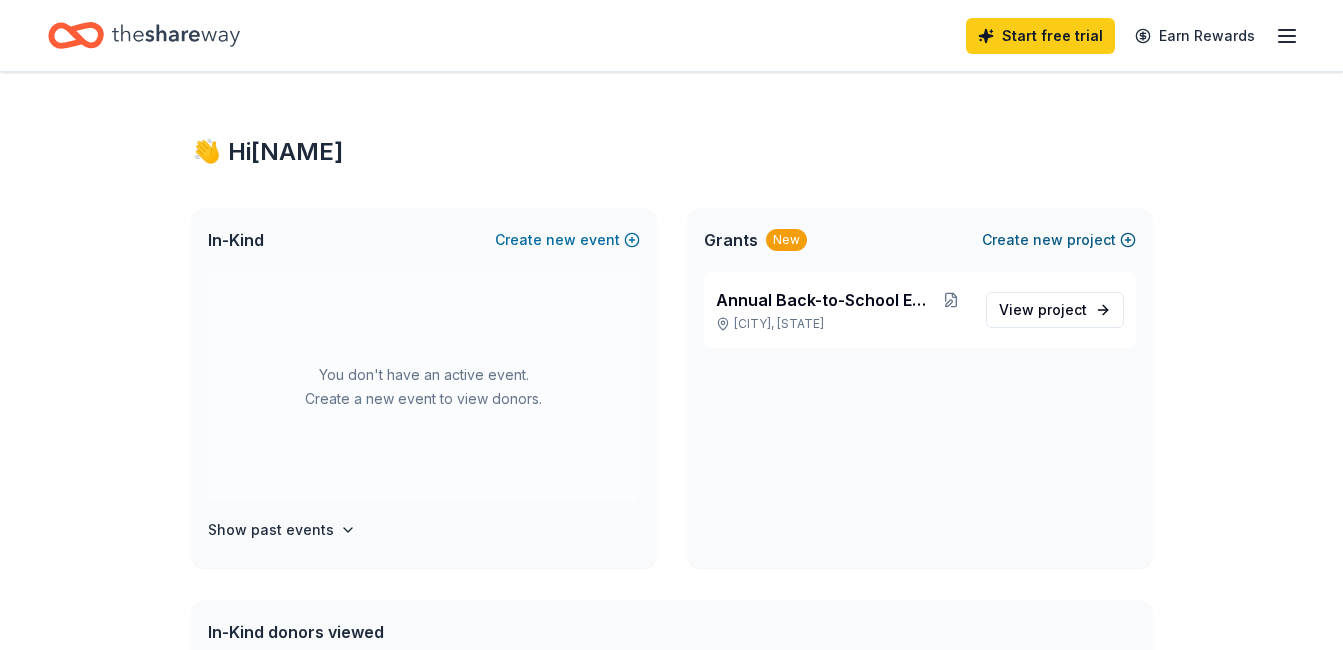 click on "Create  new  project" at bounding box center (1059, 240) 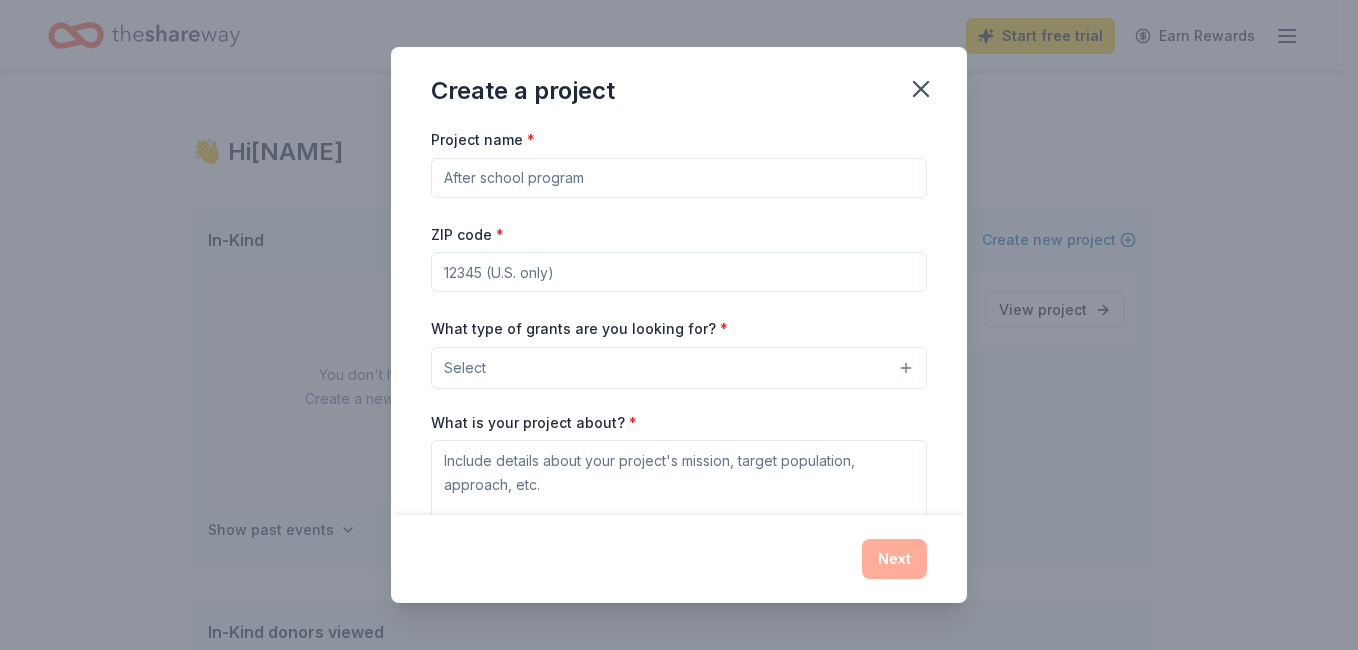 click on "Project name *" at bounding box center (679, 178) 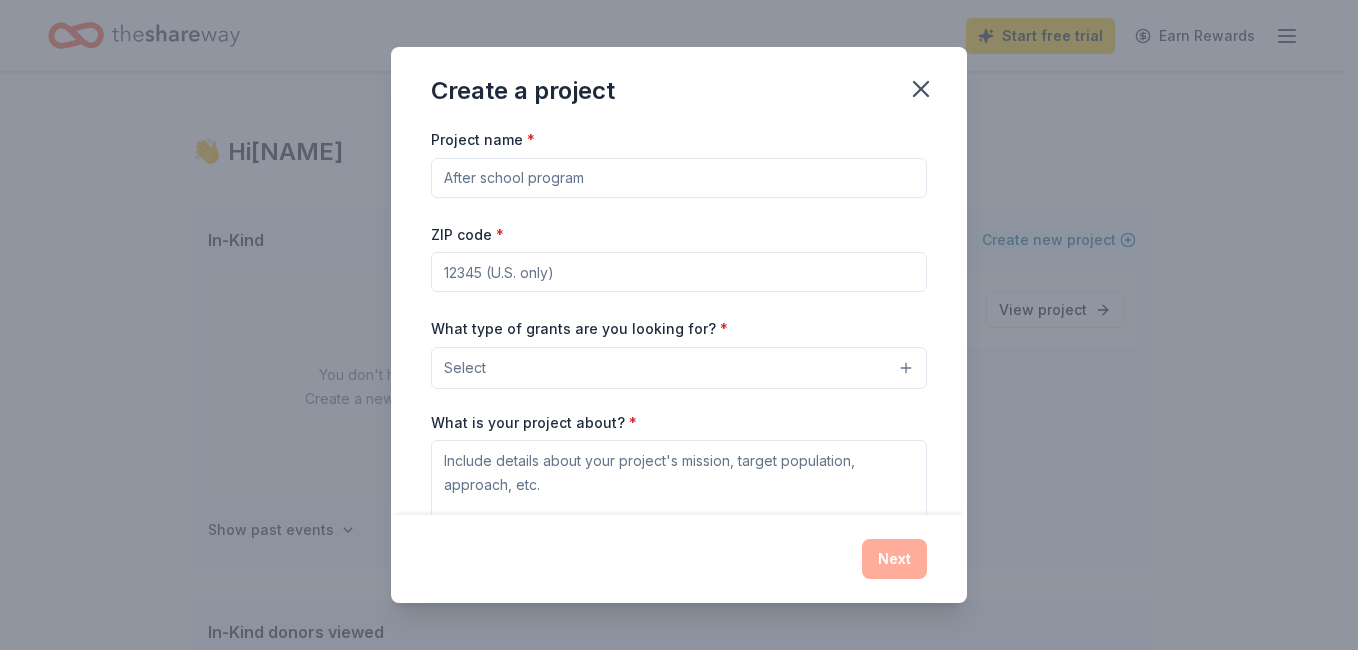 paste on "Alert & Ready: Family Safety Workshop" 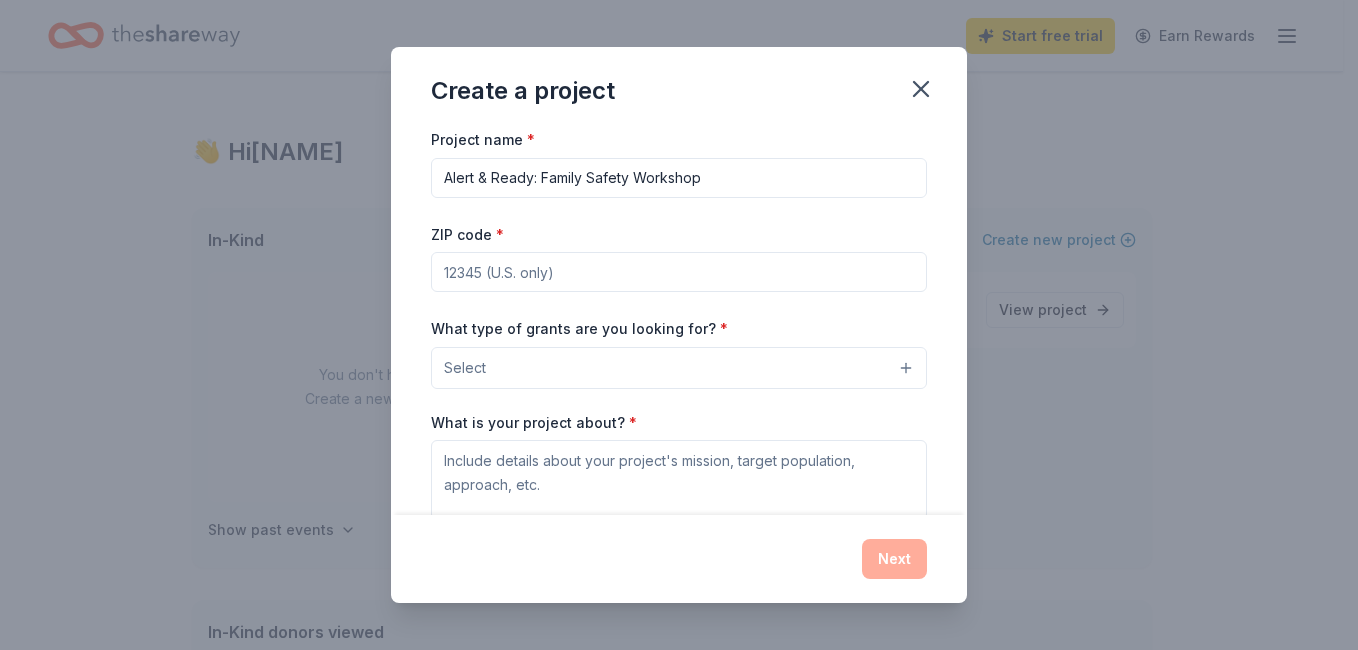 type on "Alert & Ready: Family Safety Workshop" 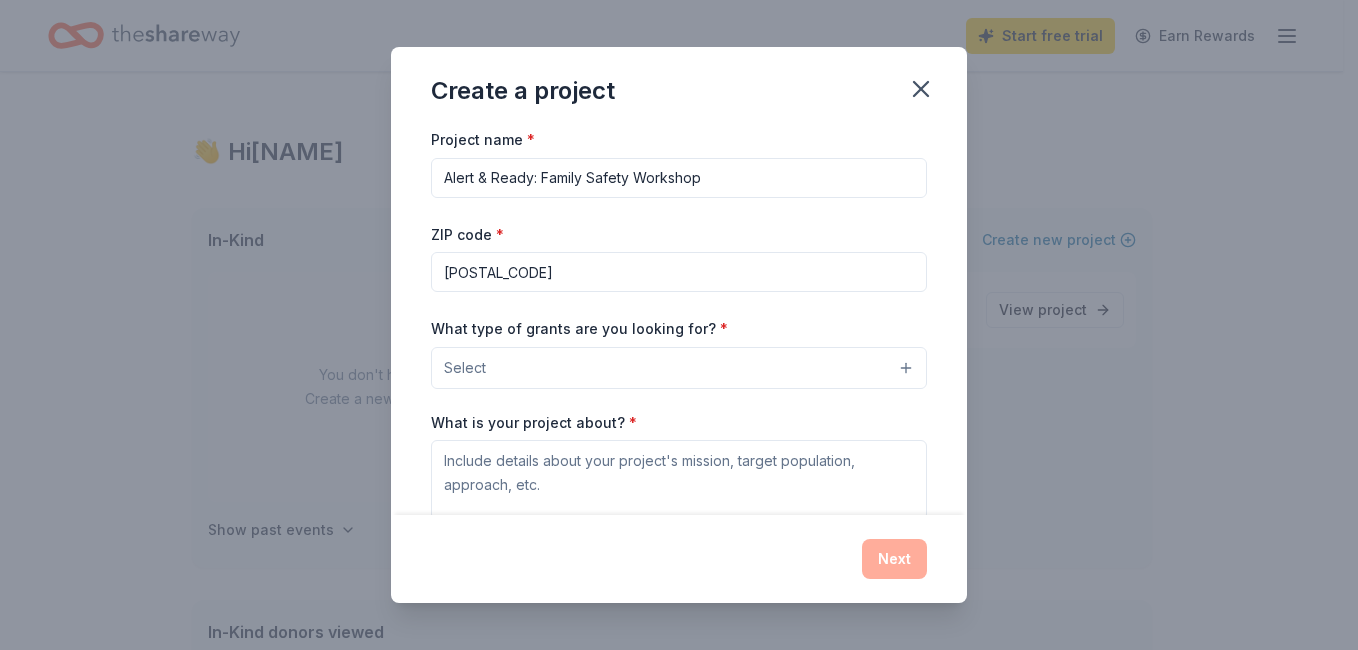 type on "55422" 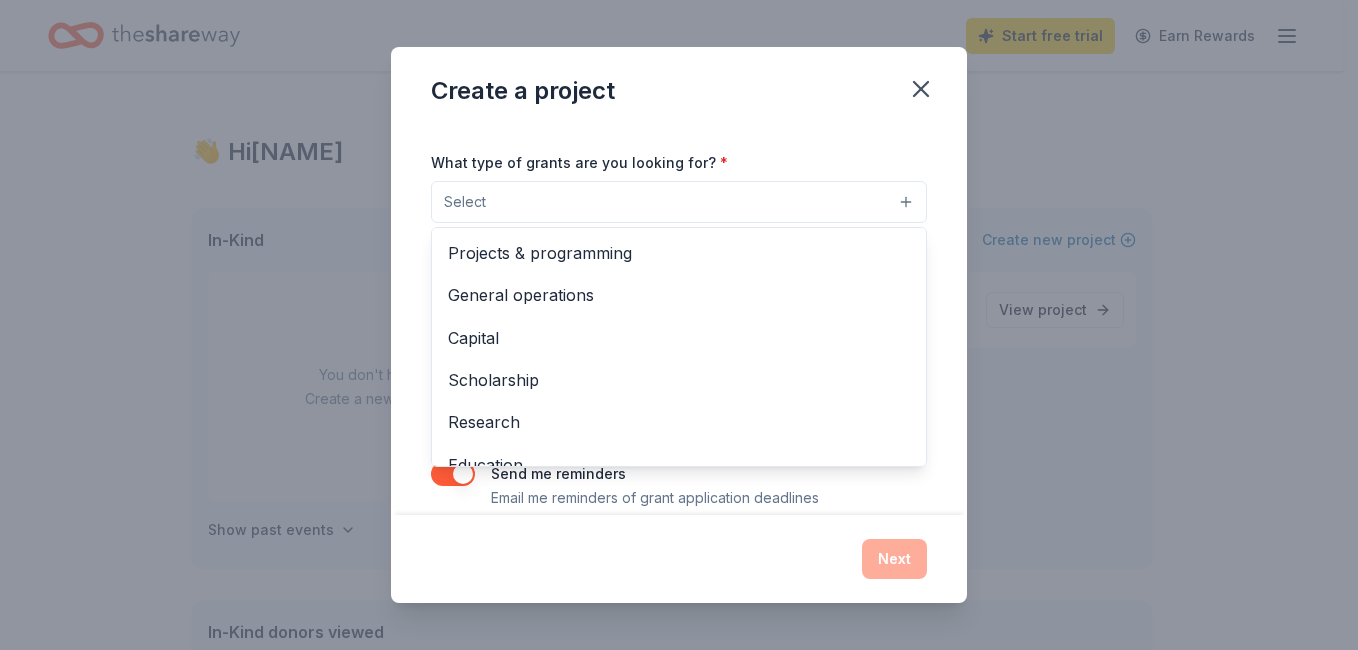 scroll, scrollTop: 173, scrollLeft: 0, axis: vertical 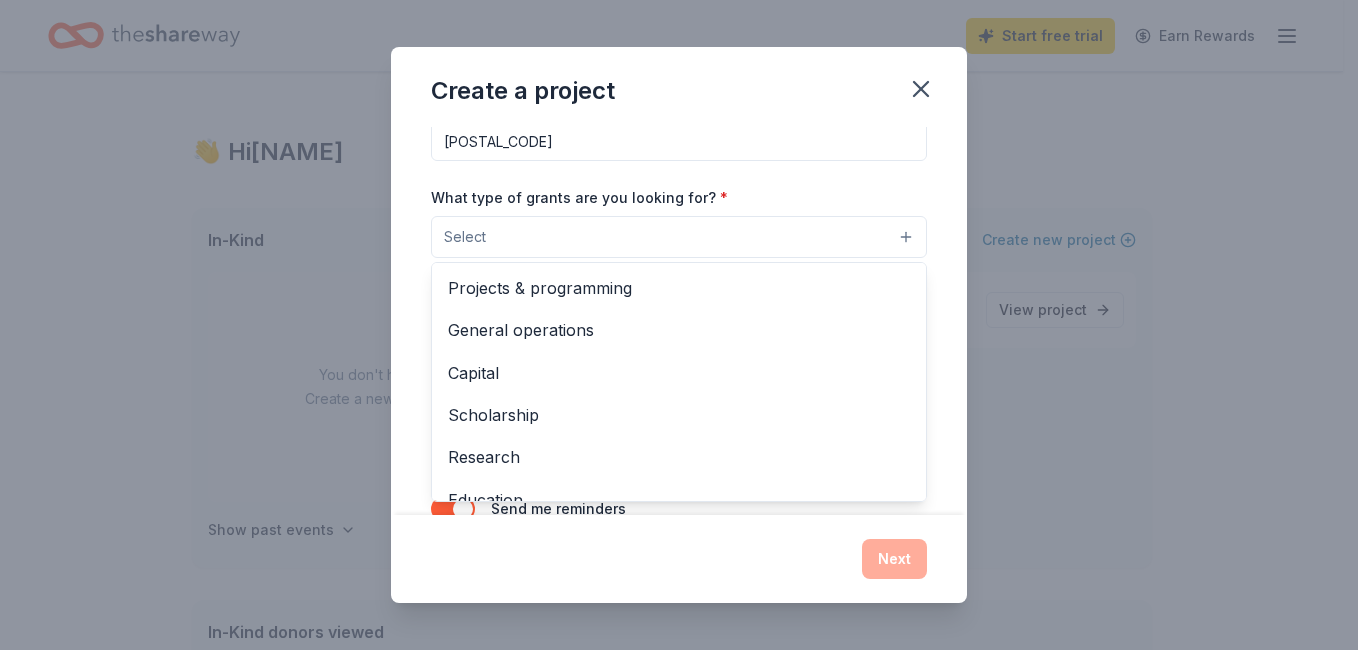 click on "Capital" at bounding box center (679, 373) 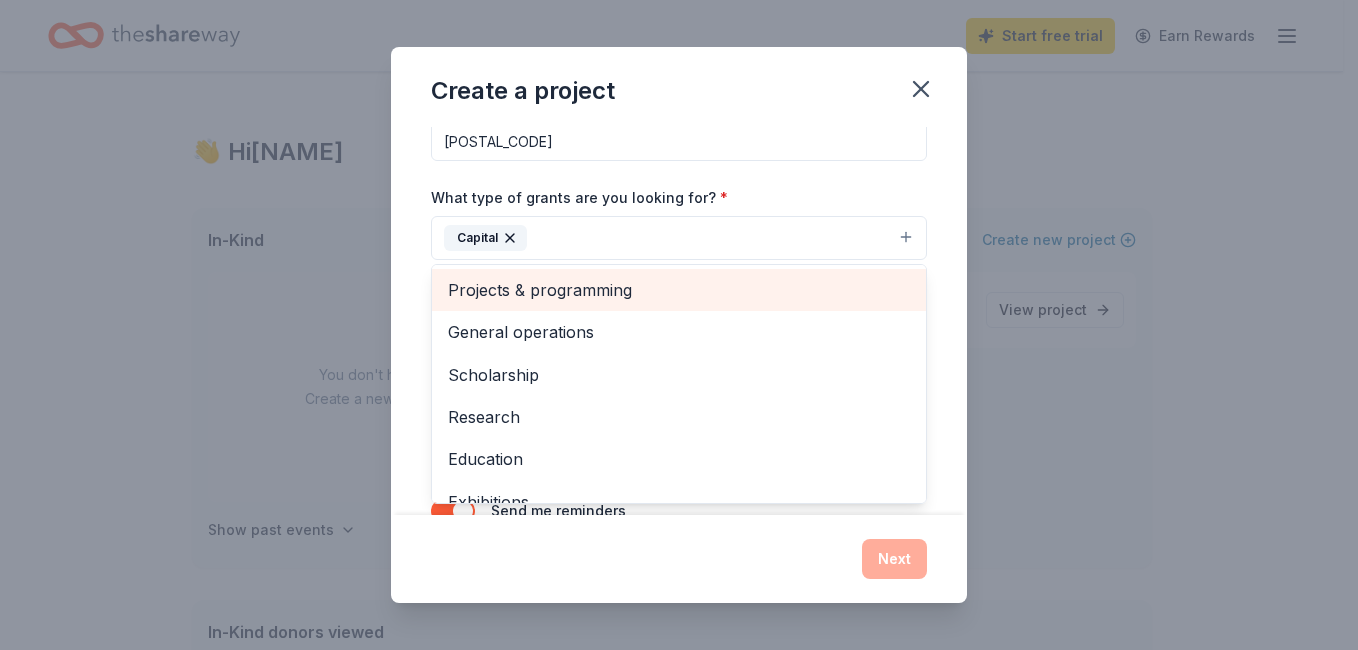 click on "Projects & programming" at bounding box center [679, 290] 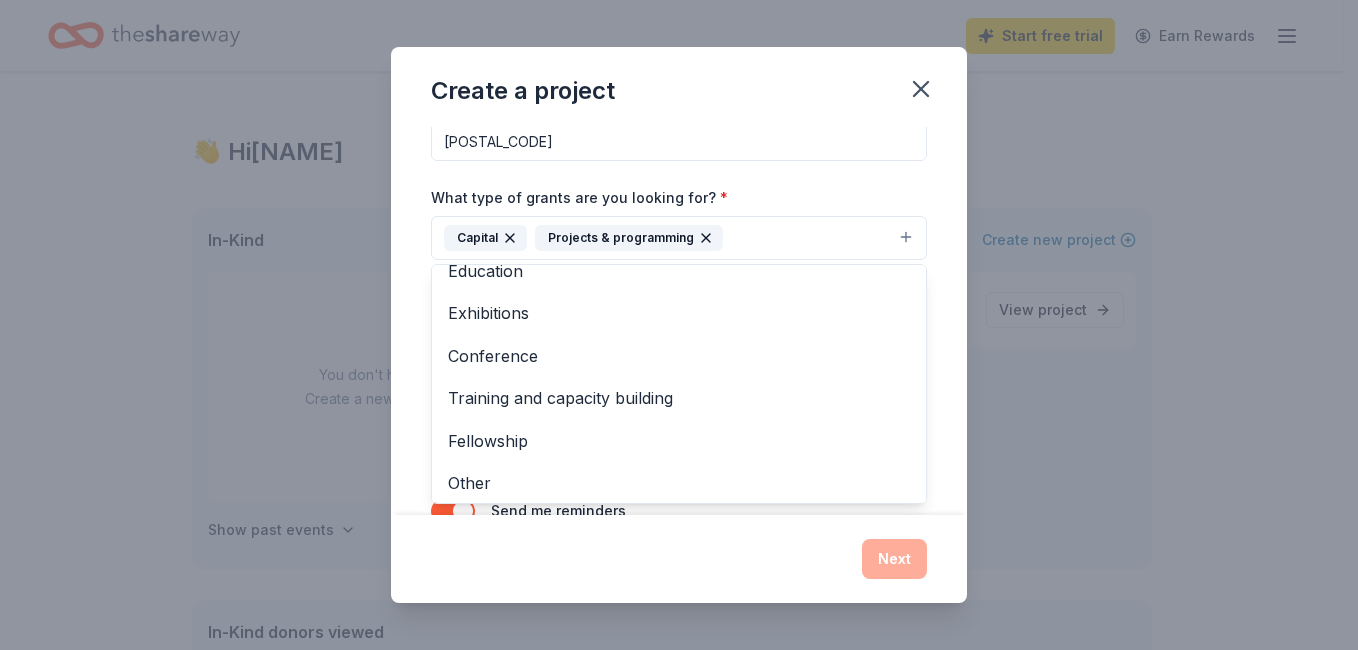 scroll, scrollTop: 151, scrollLeft: 0, axis: vertical 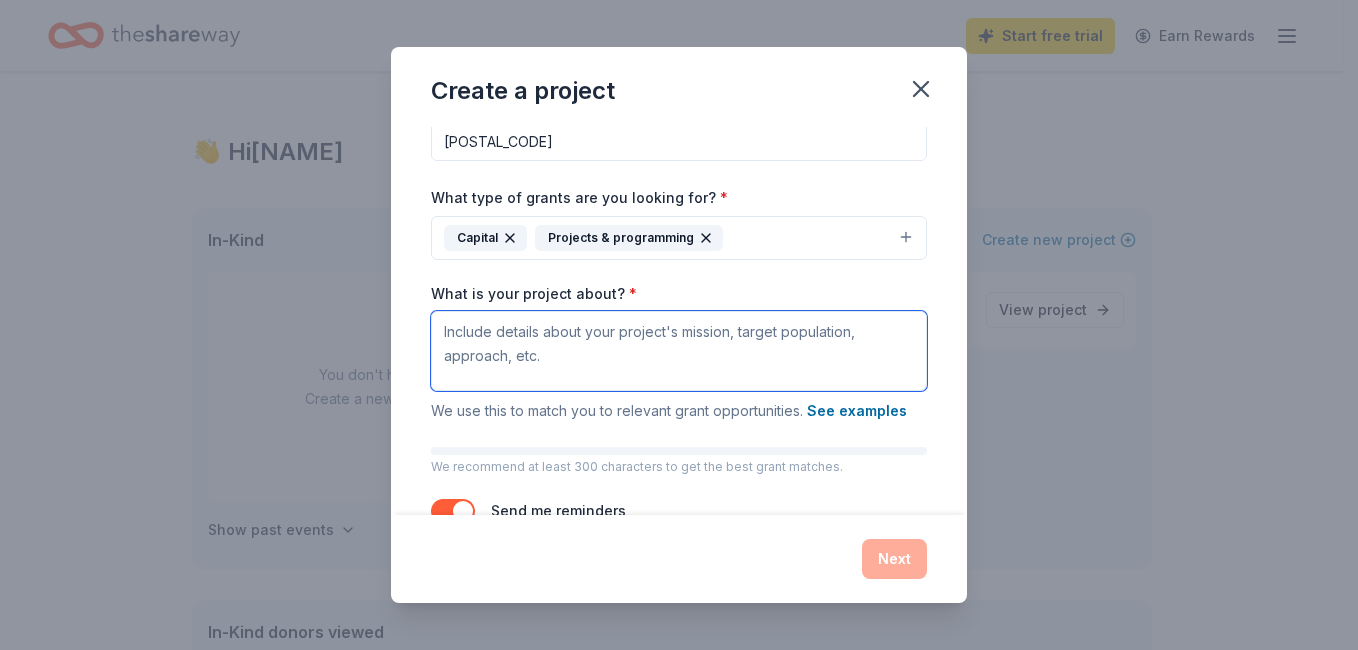 click on "What is your project about? *" at bounding box center [679, 351] 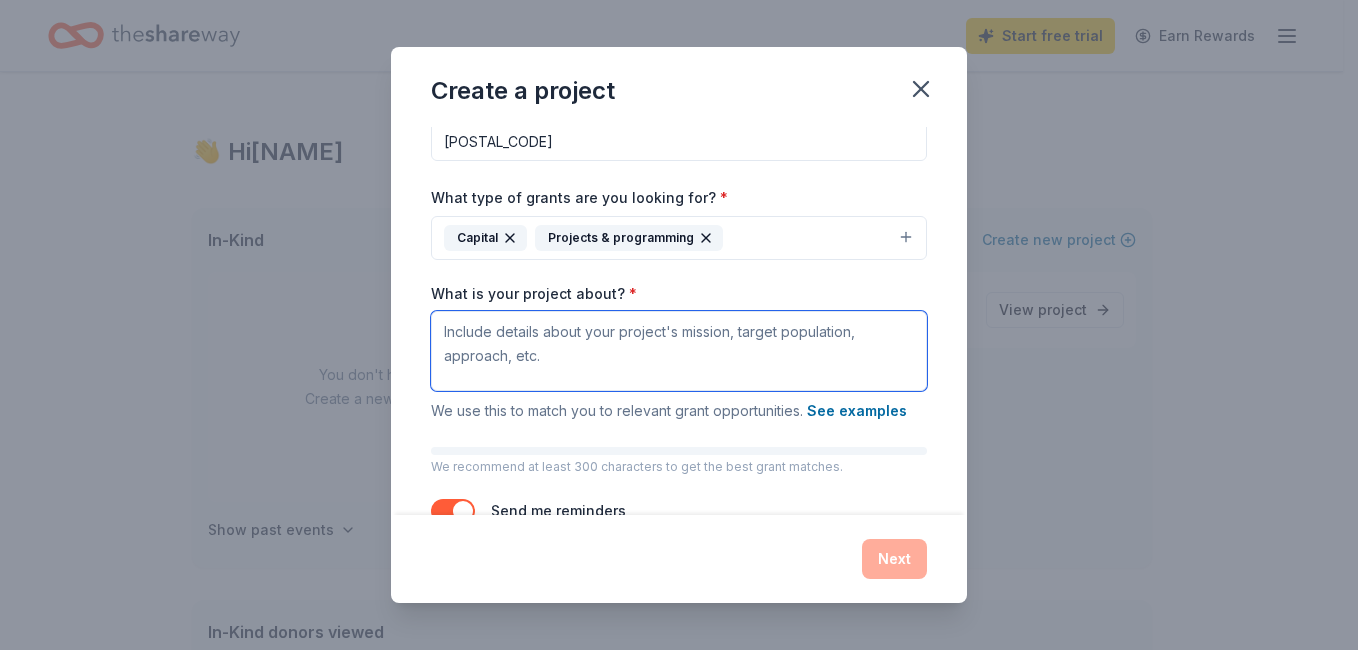 paste on "We are hosting a fun, hands-on workshop where kids and parents learn self-defense and situational awareness to combat the increase in offenses against children. Through practice, and real-life tips, families will walk away with tools to feel more confident and prepared to trust their instincts and protect themselves." 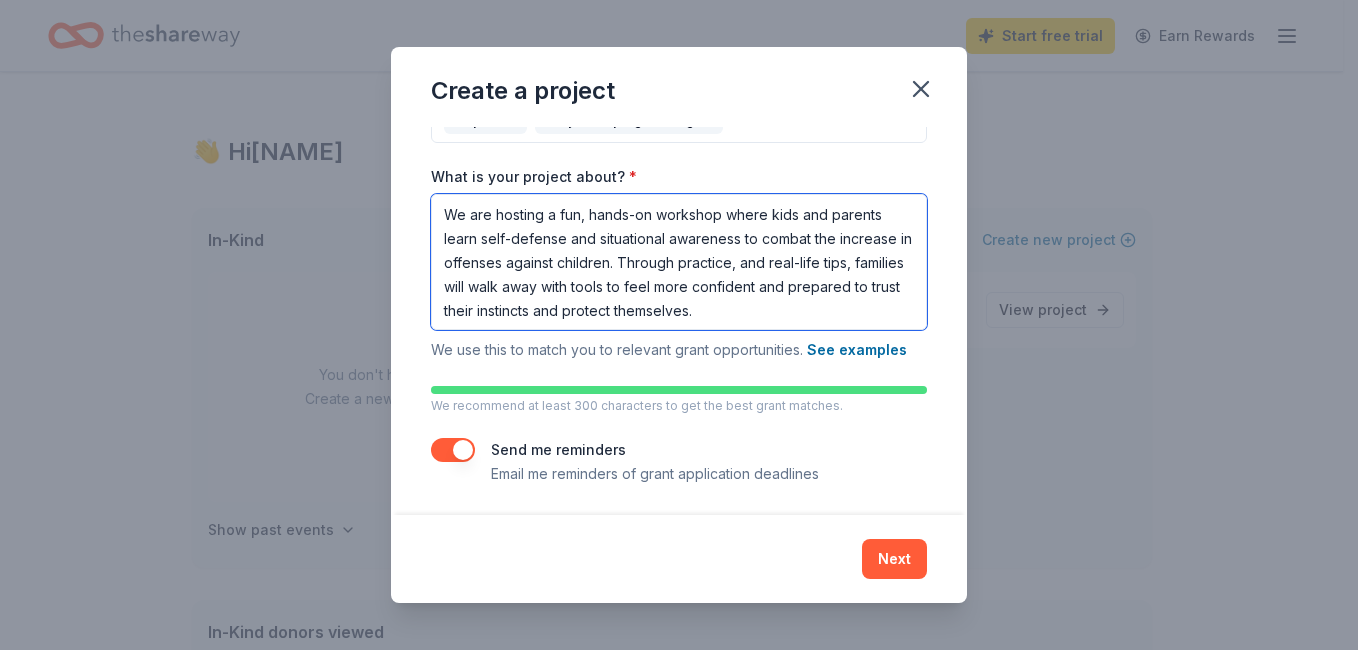 scroll, scrollTop: 251, scrollLeft: 0, axis: vertical 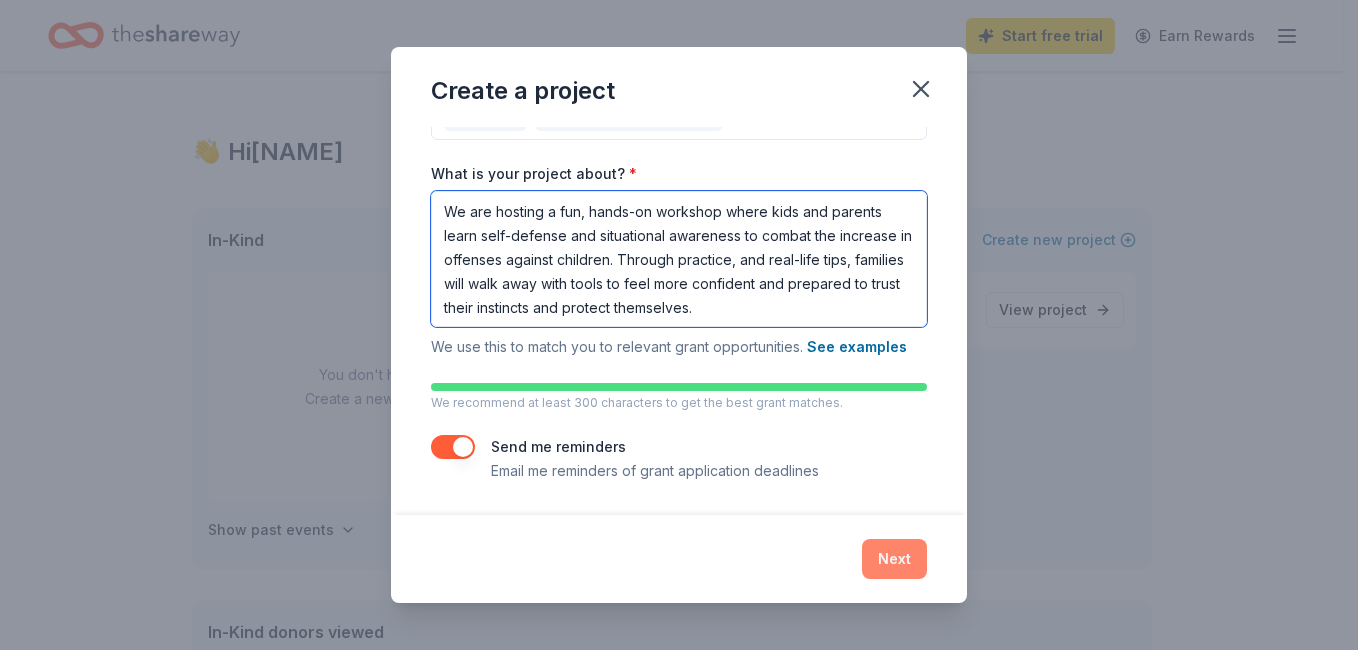 type on "We are hosting a fun, hands-on workshop where kids and parents learn self-defense and situational awareness to combat the increase in offenses against children. Through practice, and real-life tips, families will walk away with tools to feel more confident and prepared to trust their instincts and protect themselves." 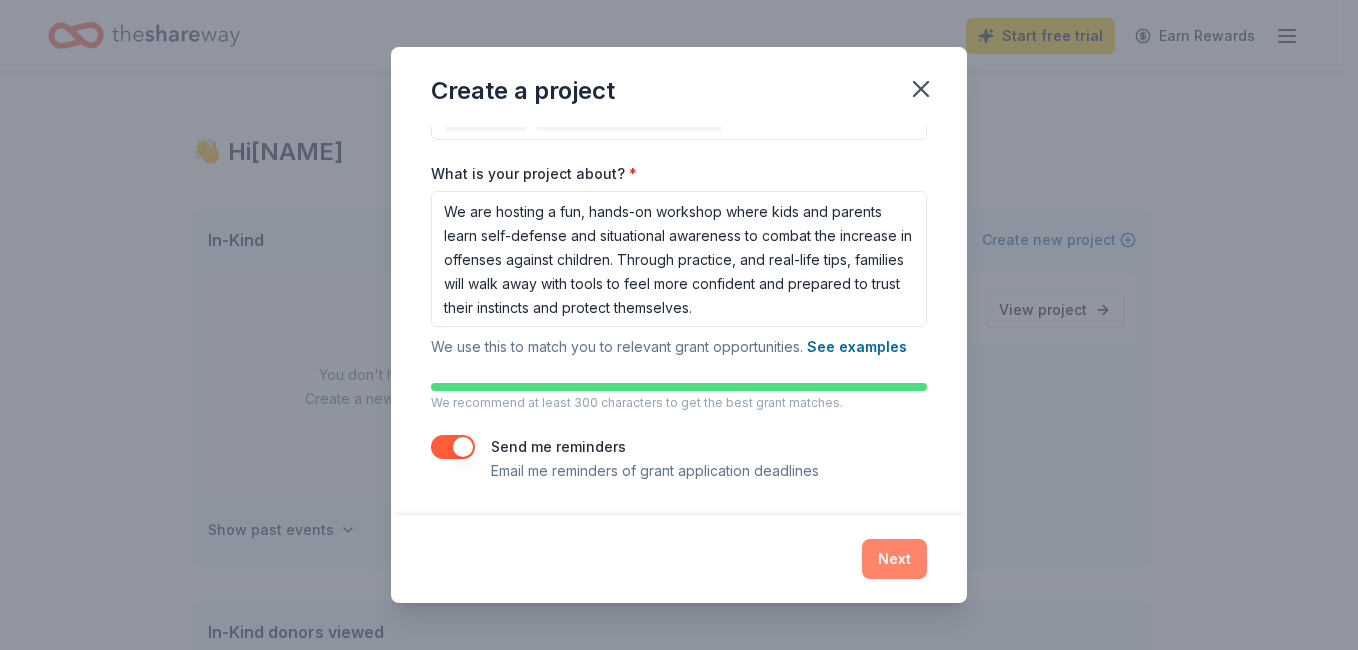 click on "Next" at bounding box center (894, 559) 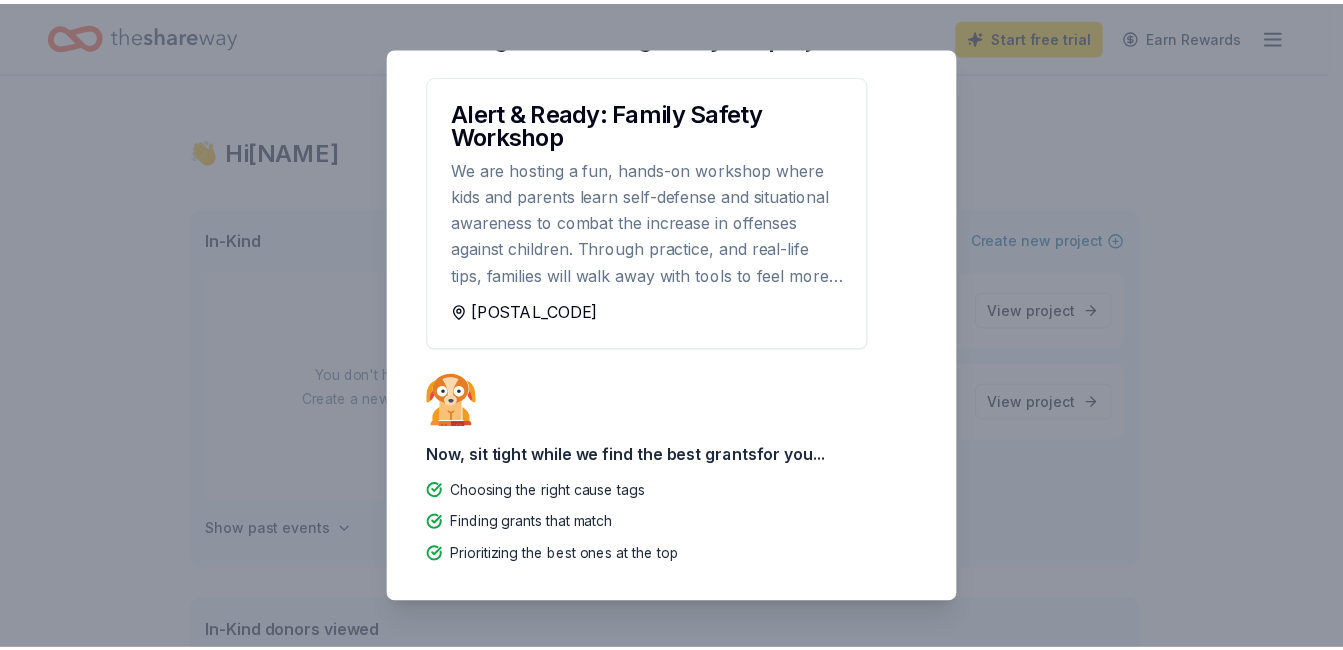 scroll, scrollTop: 0, scrollLeft: 0, axis: both 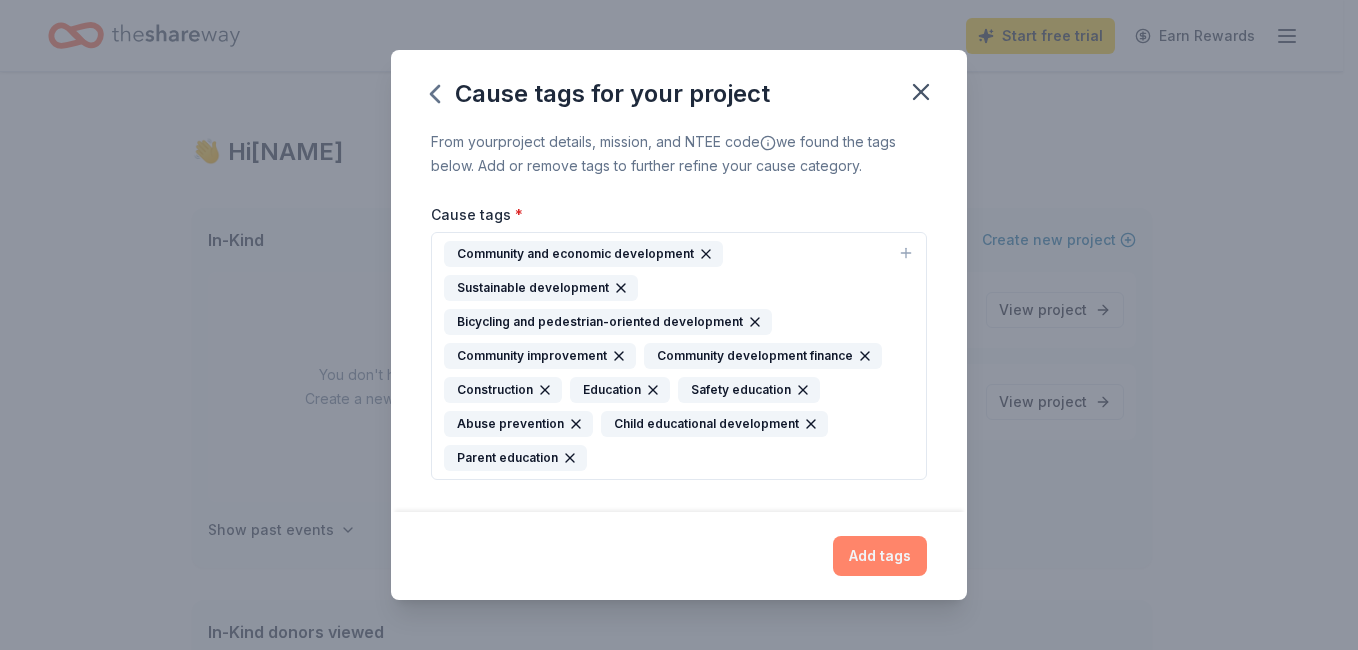 click on "Add tags" at bounding box center [880, 556] 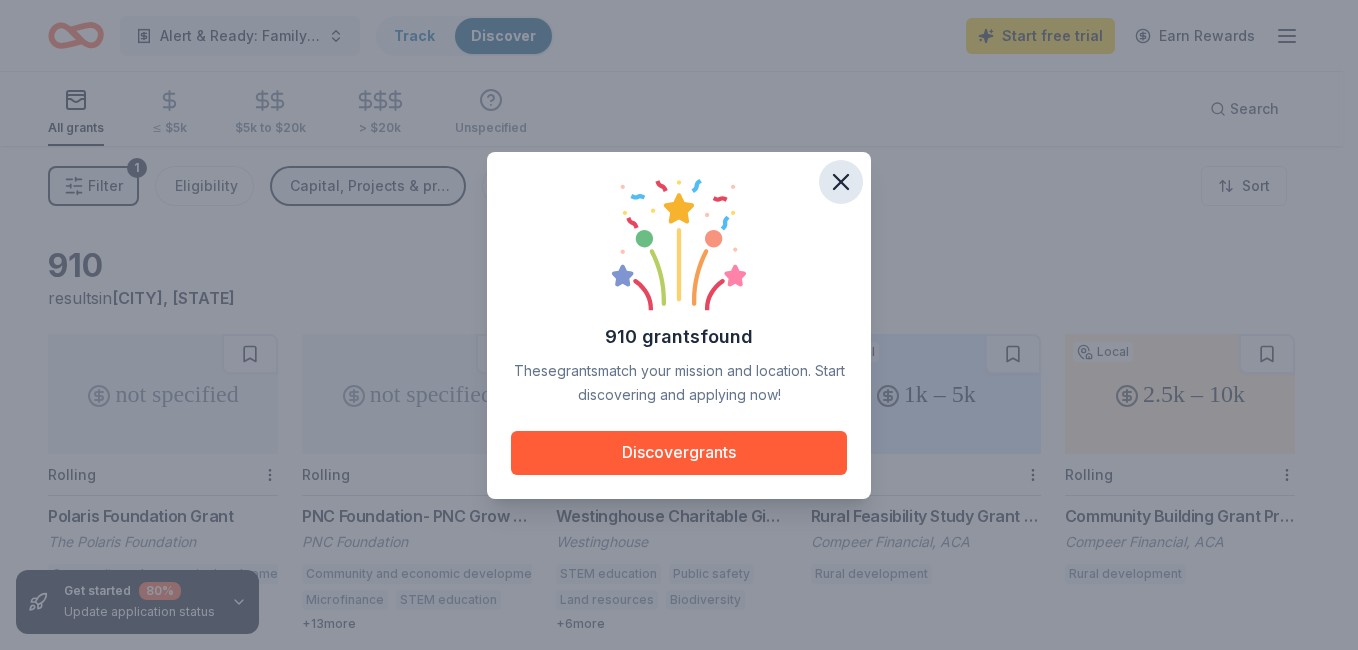 click 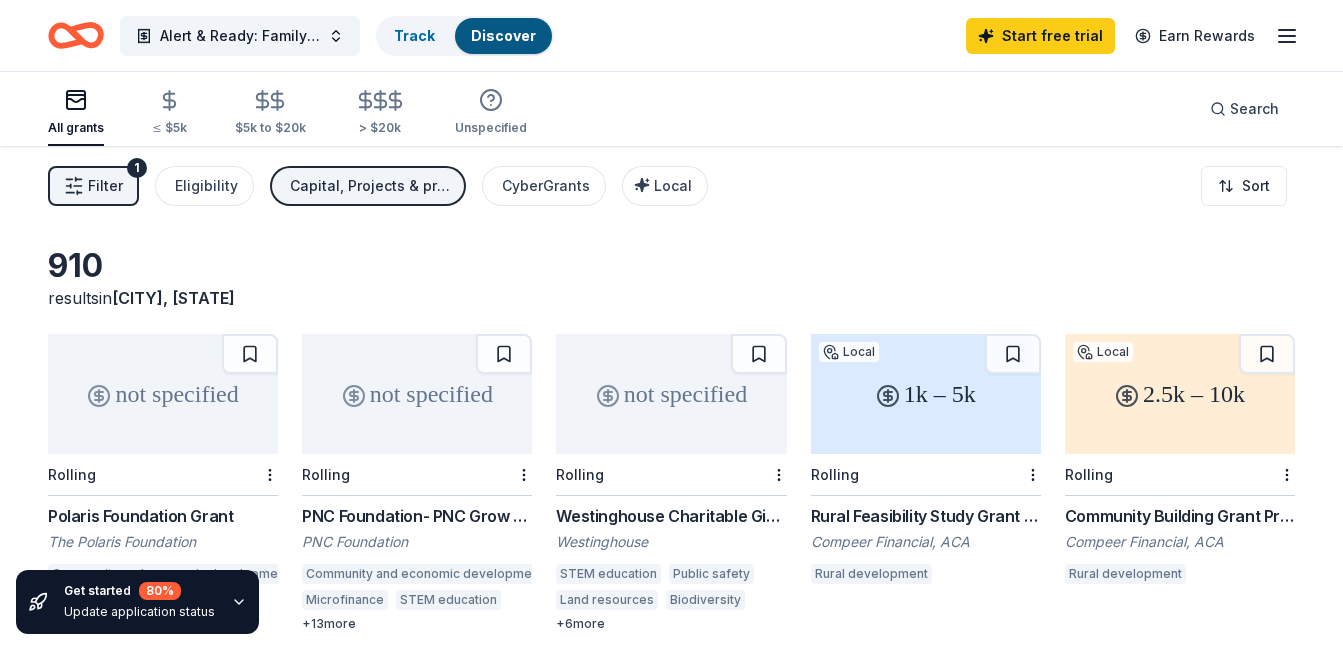 drag, startPoint x: 836, startPoint y: 194, endPoint x: 647, endPoint y: 141, distance: 196.2906 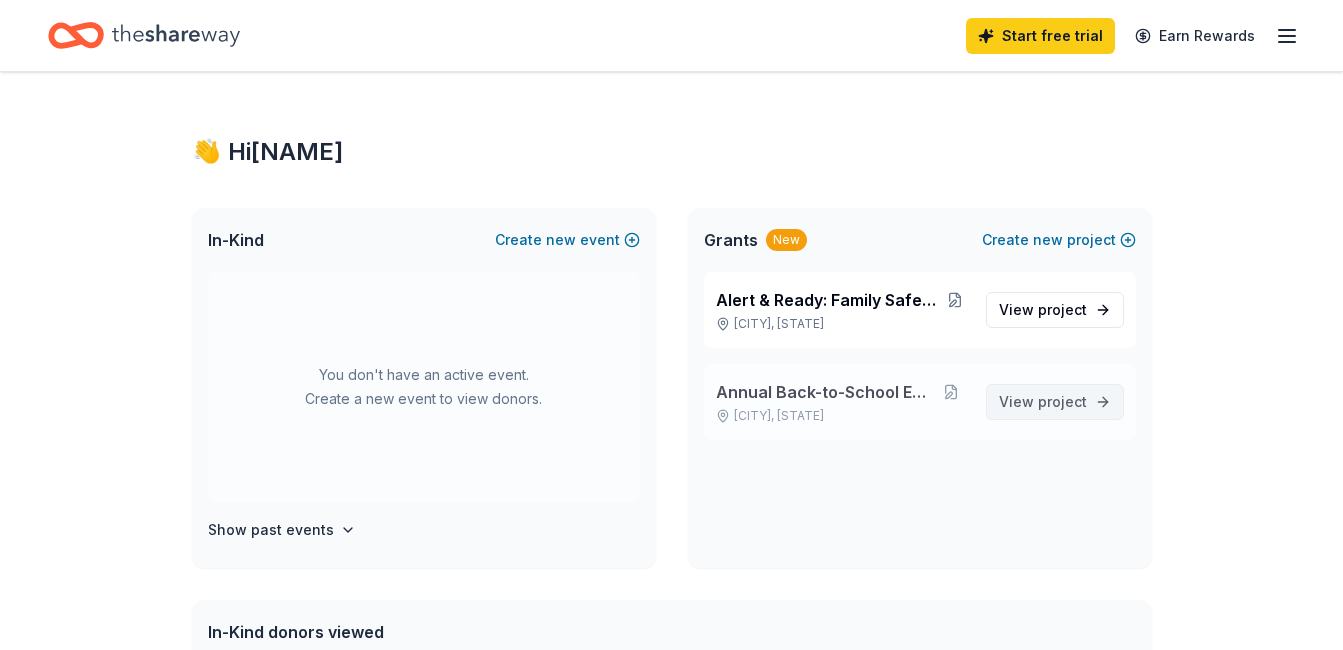 click on "project" at bounding box center [1062, 401] 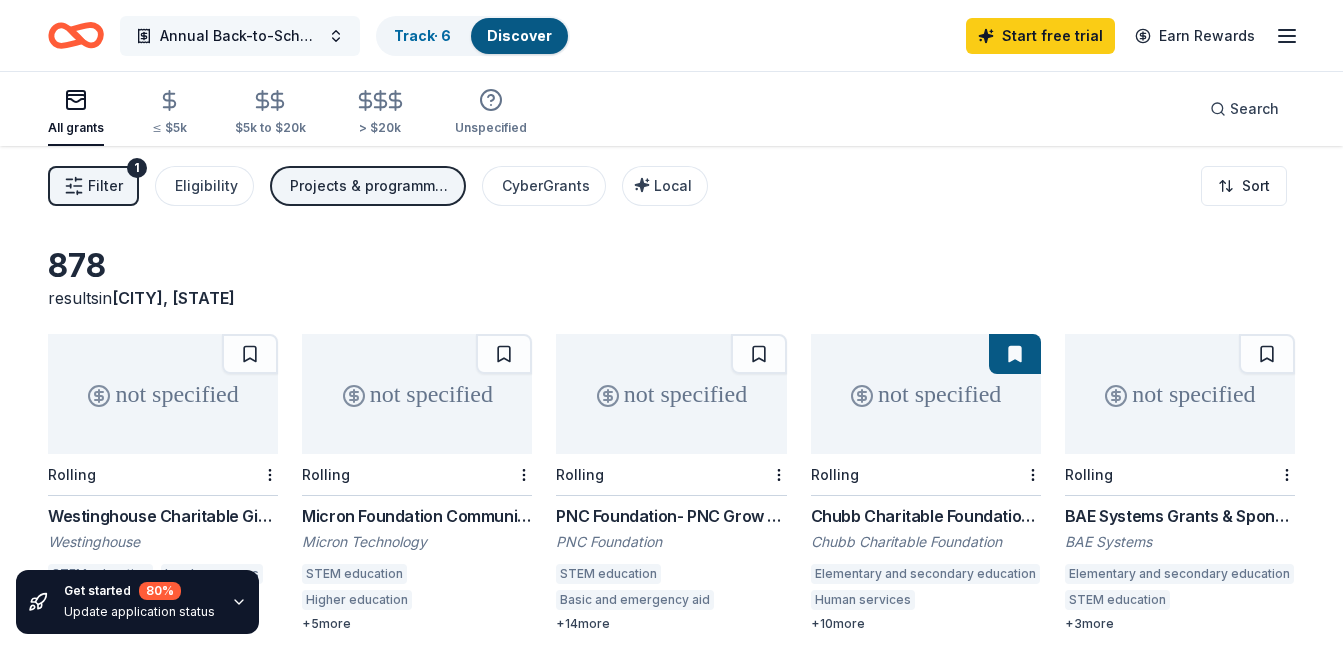 click on "Annual Back-to-School Event" at bounding box center (240, 36) 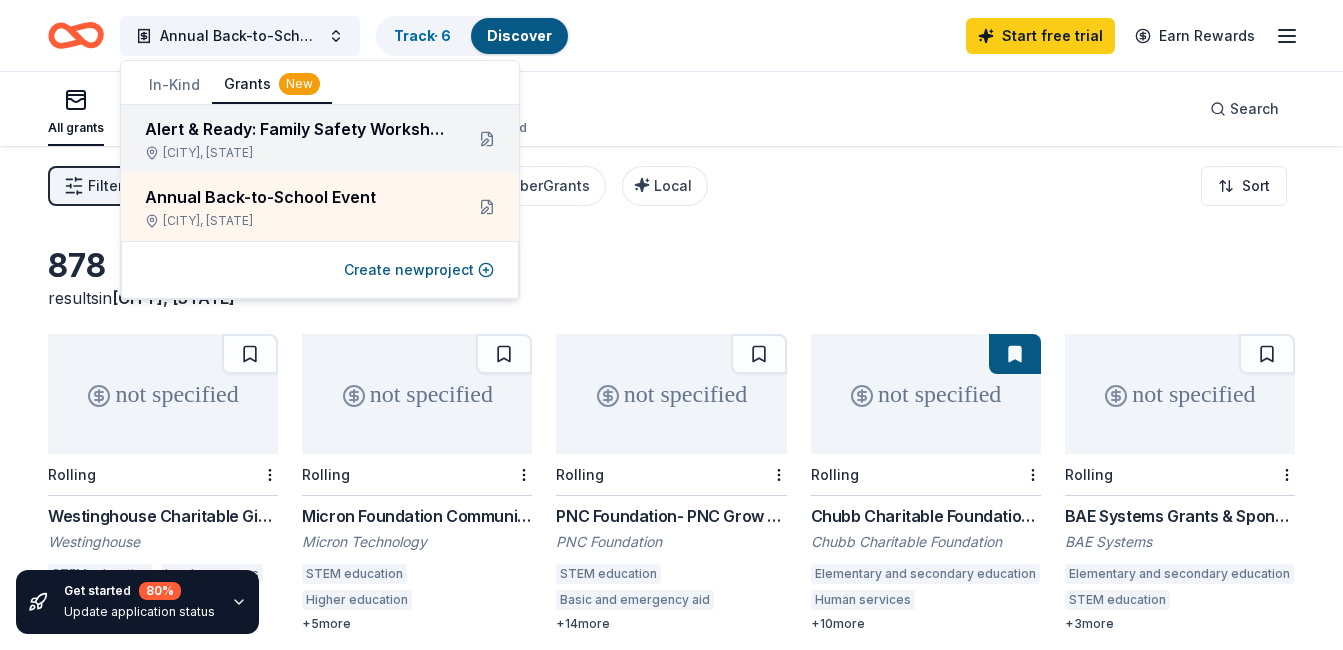 click on "Alert & Ready: Family Safety Workshop" at bounding box center (296, 129) 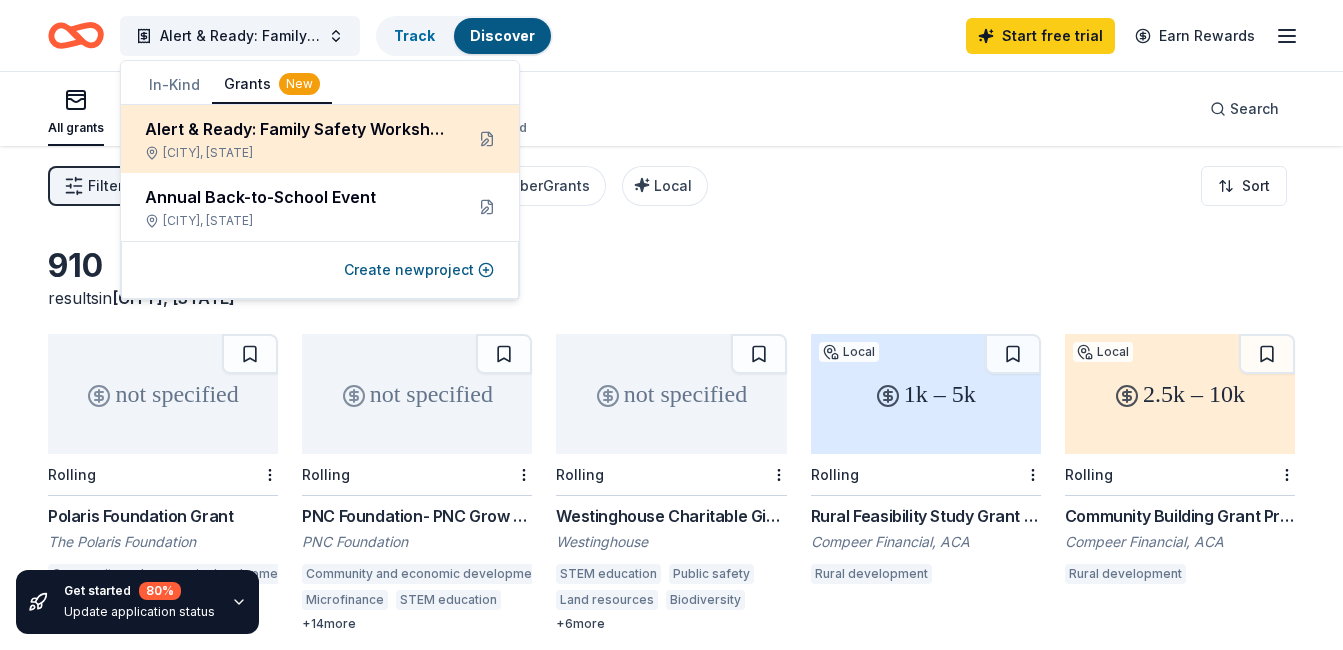 click on "Alert & Ready: Family Safety Workshop Crystal, MN" at bounding box center [320, 139] 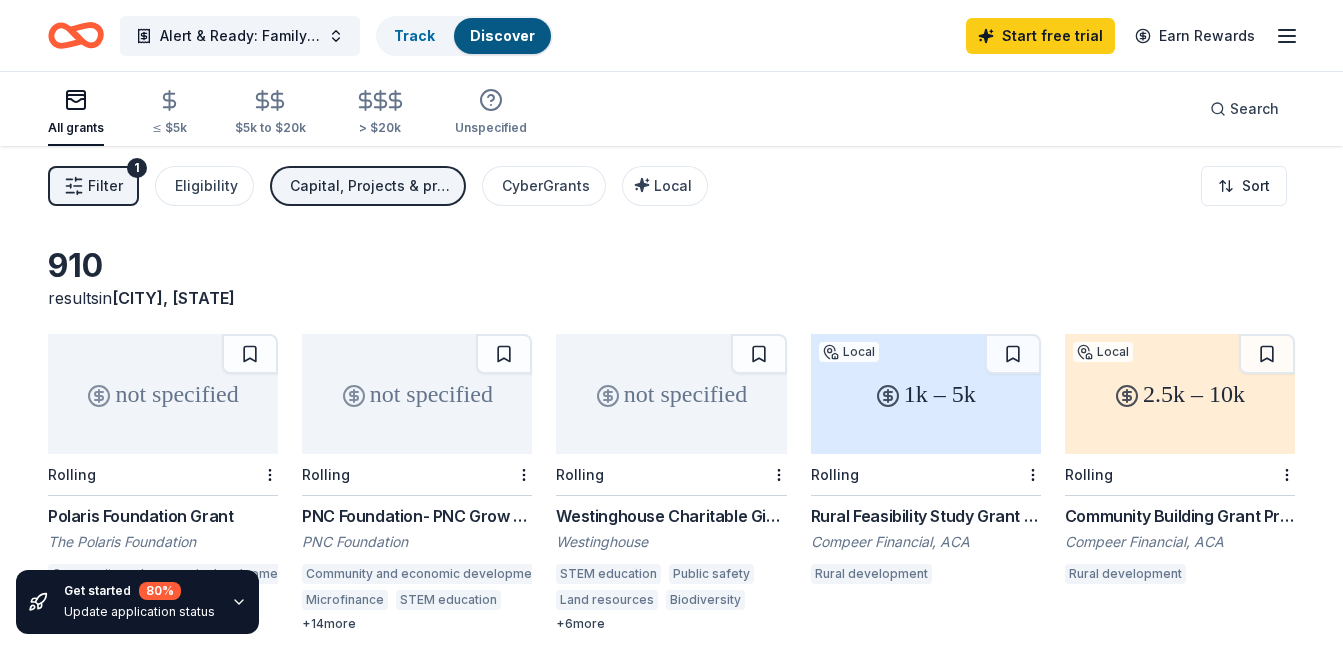 click on "Alert & Ready: Family Safety Workshop Track  Discover Start free  trial Earn Rewards" at bounding box center (671, 35) 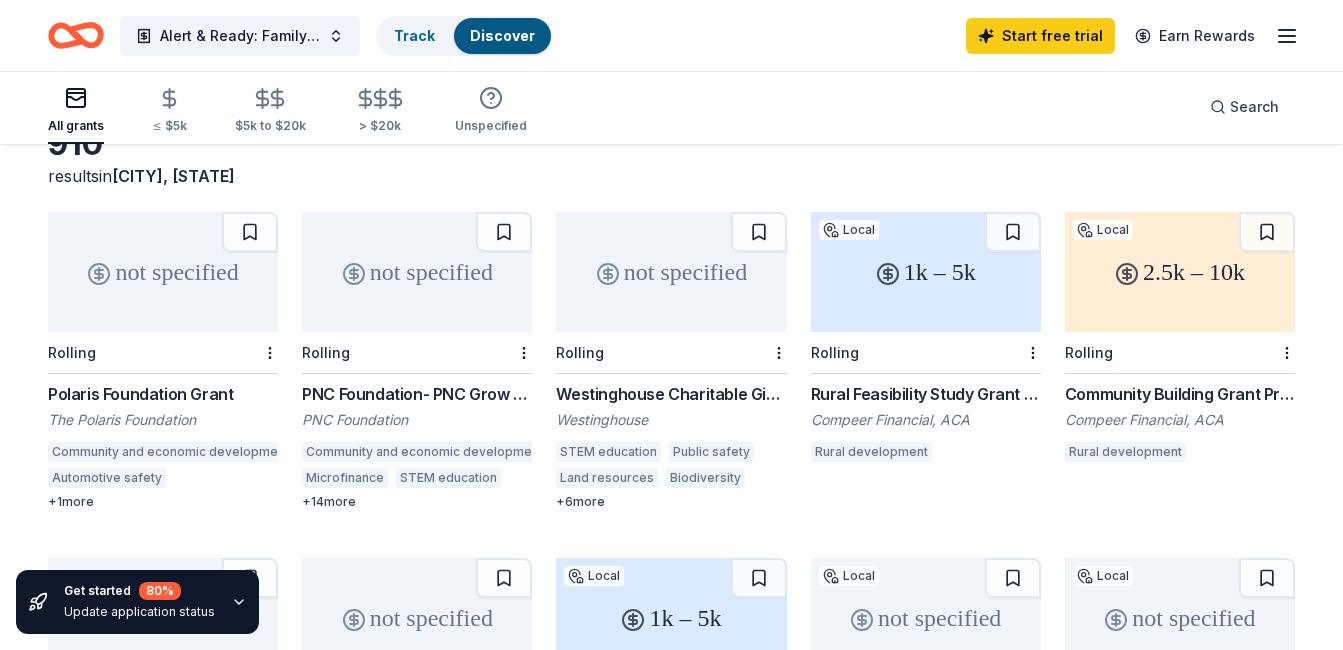 scroll, scrollTop: 123, scrollLeft: 0, axis: vertical 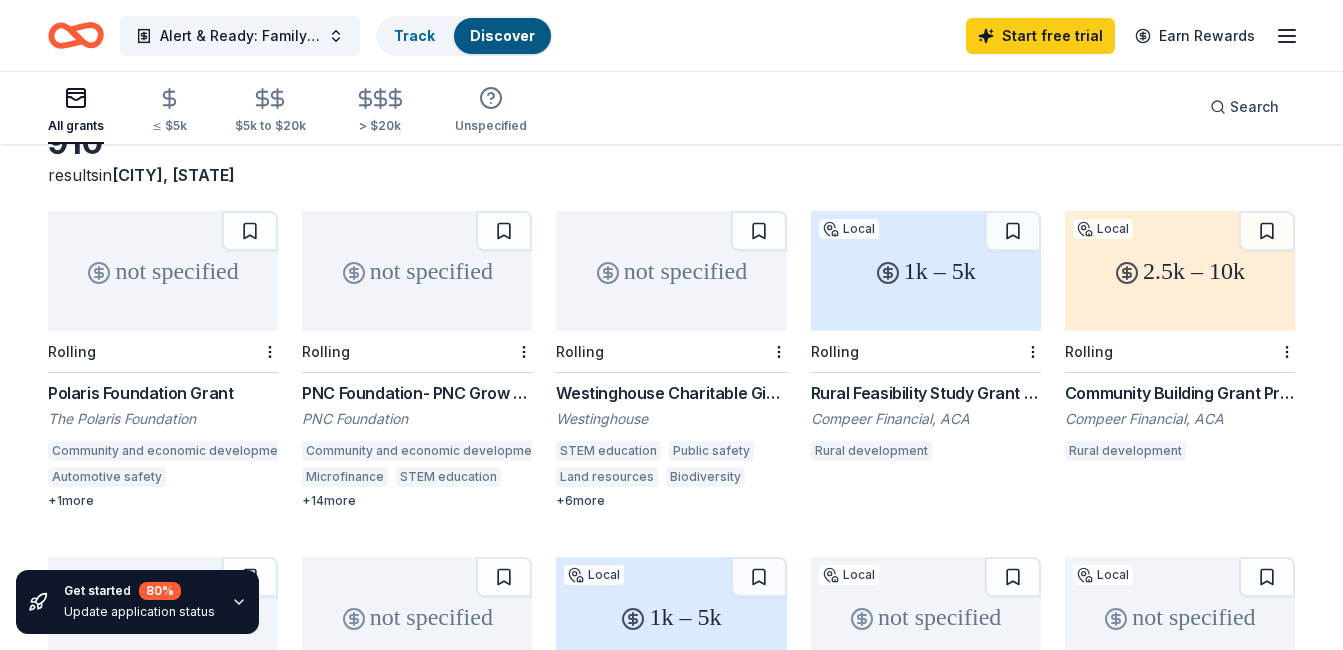 click on "Westinghouse Charitable Giving Program" at bounding box center [671, 393] 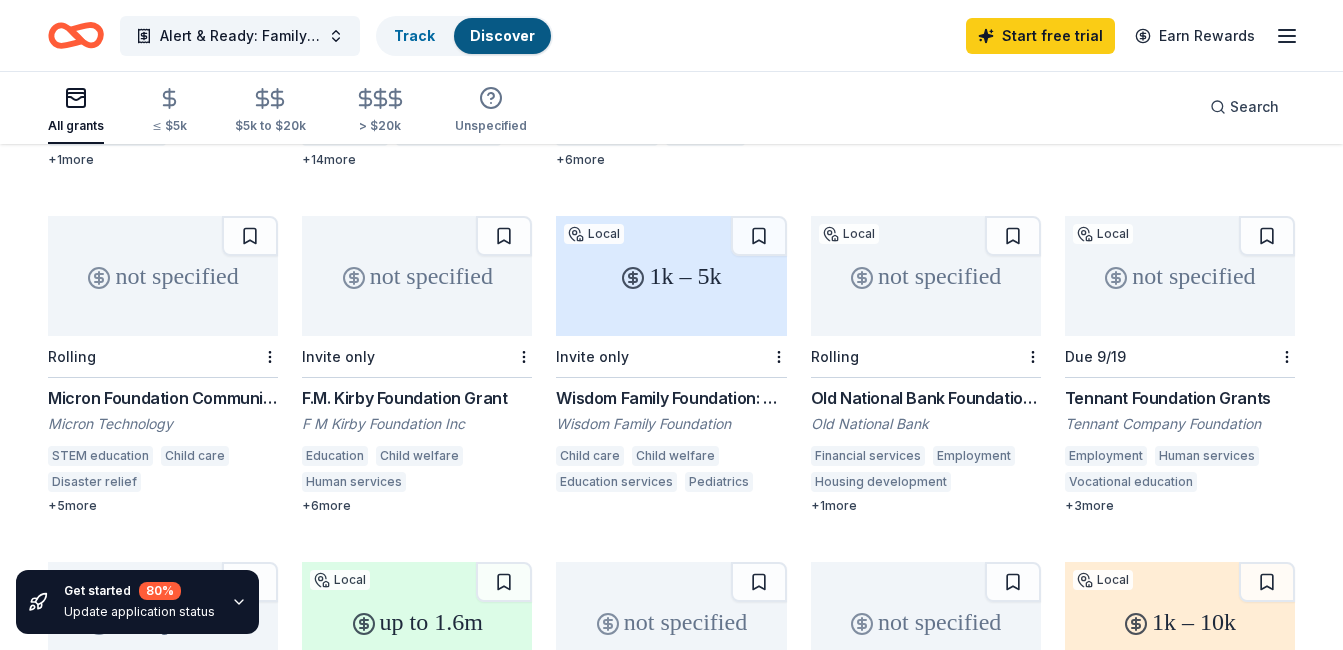 scroll, scrollTop: 465, scrollLeft: 0, axis: vertical 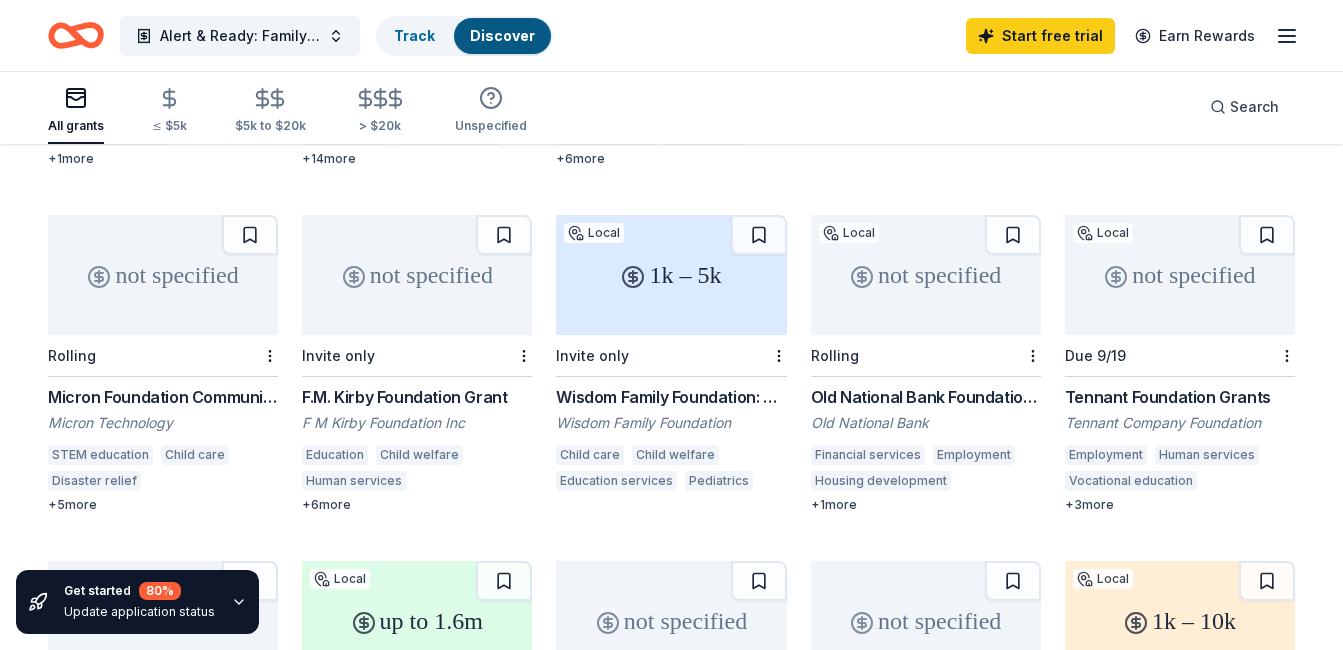 click on "+  5  more" at bounding box center (163, 505) 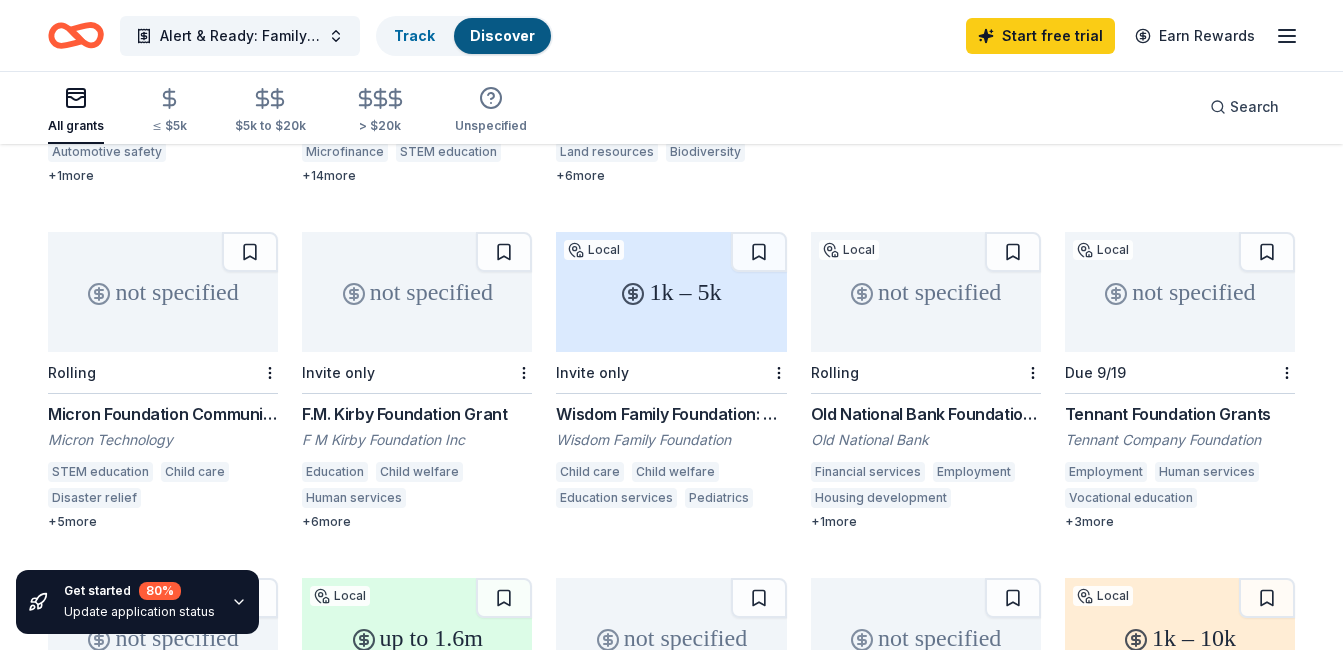 scroll, scrollTop: 447, scrollLeft: 0, axis: vertical 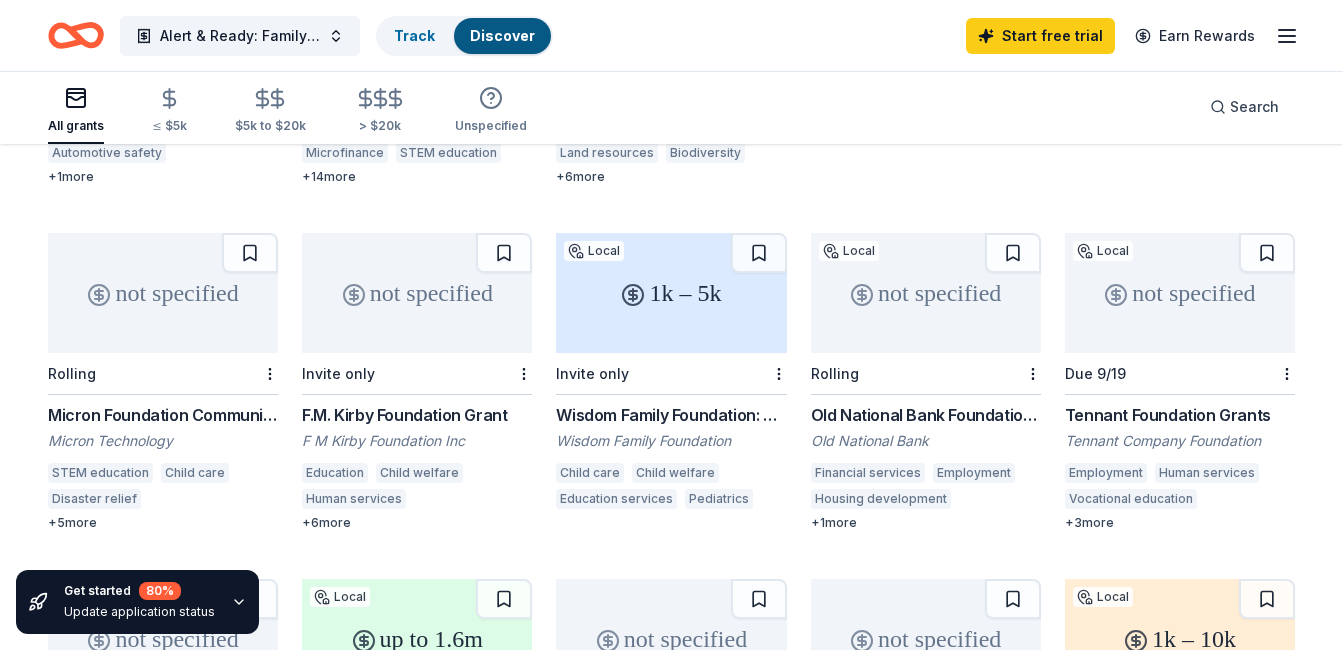 click on "1k – 5k" at bounding box center (671, 293) 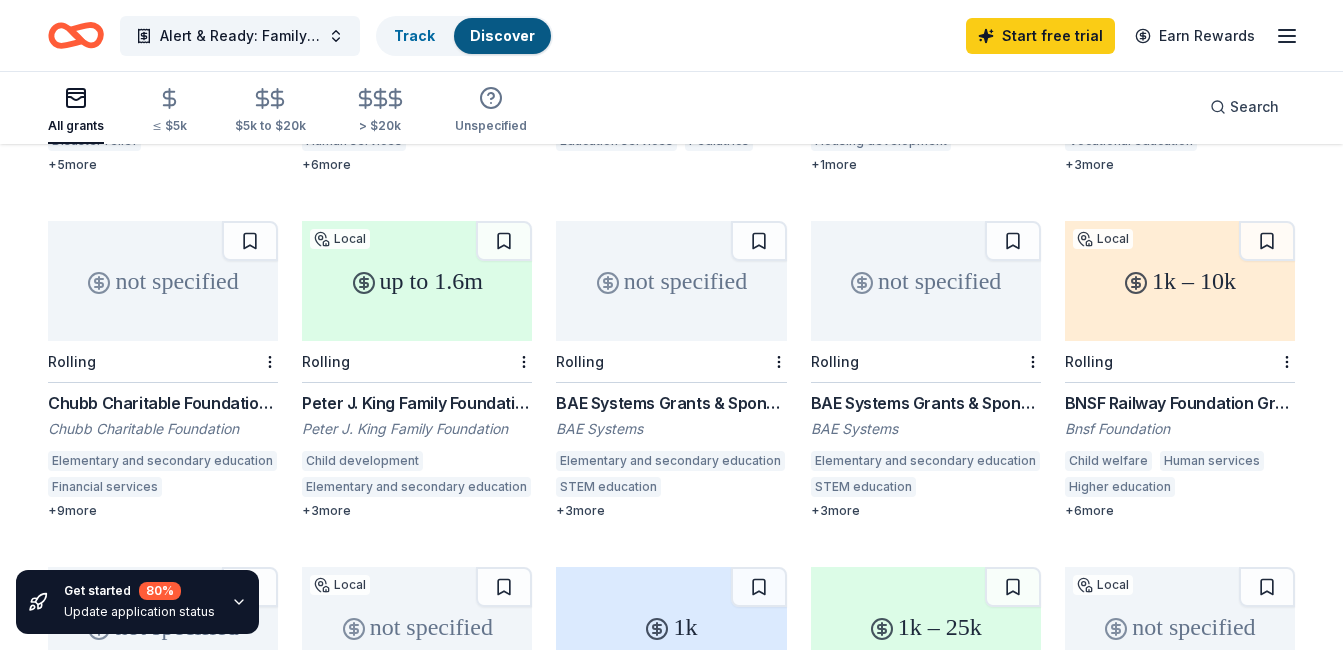 scroll, scrollTop: 807, scrollLeft: 0, axis: vertical 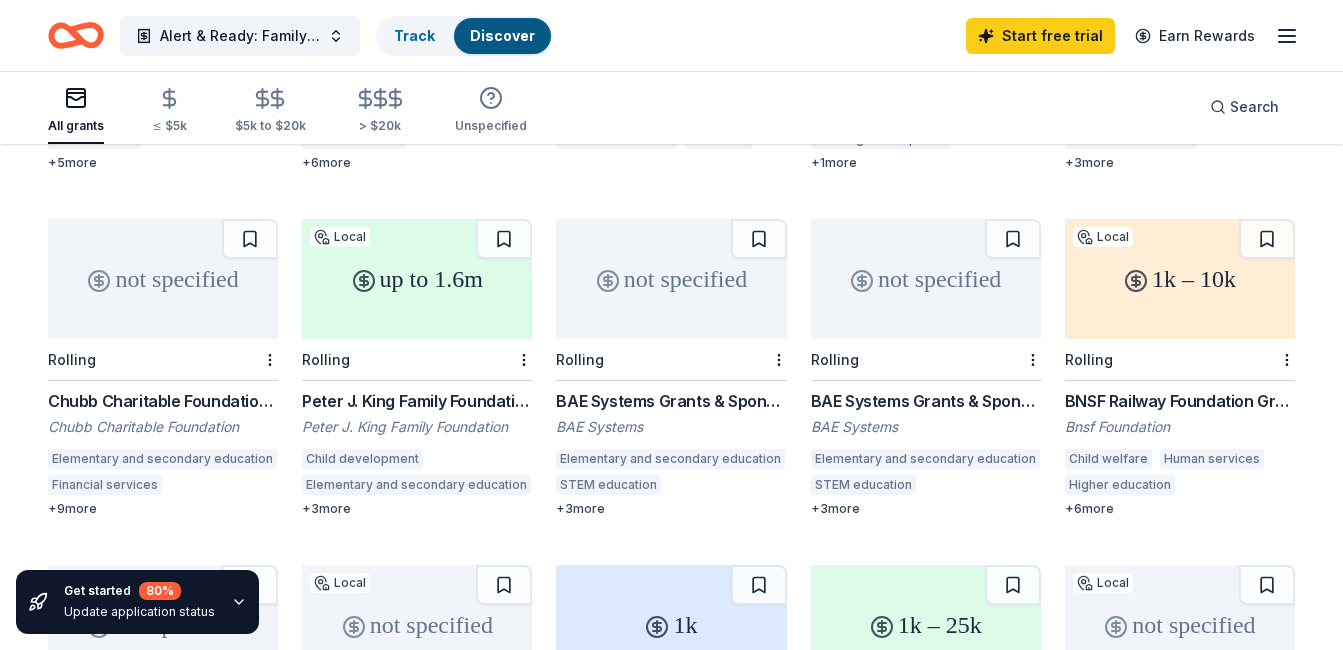 click on "Rolling" at bounding box center [1180, 360] 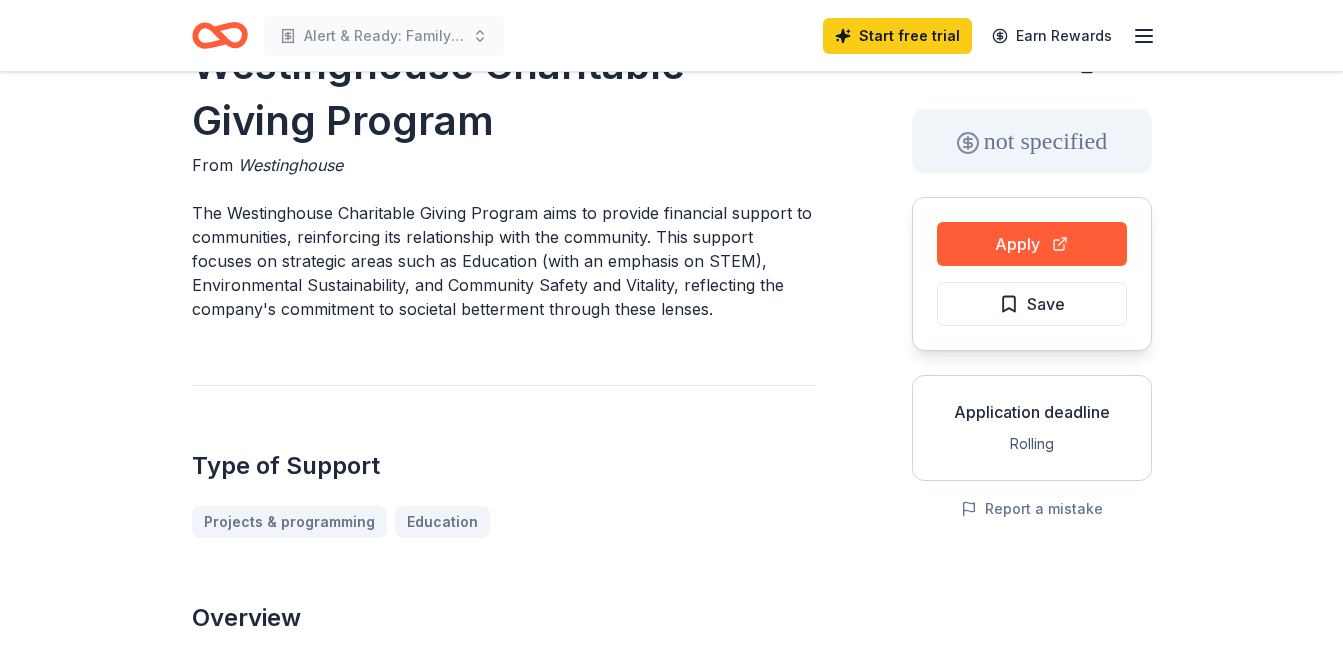 scroll, scrollTop: 76, scrollLeft: 0, axis: vertical 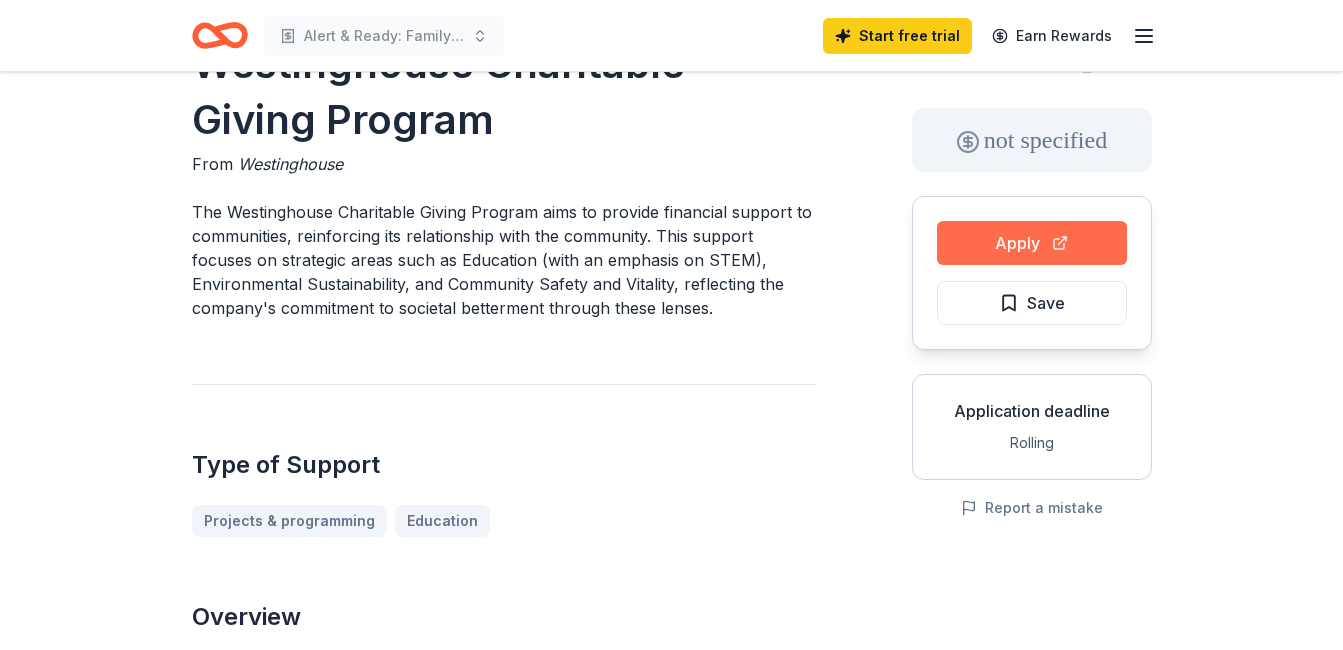 click on "Apply" at bounding box center (1032, 243) 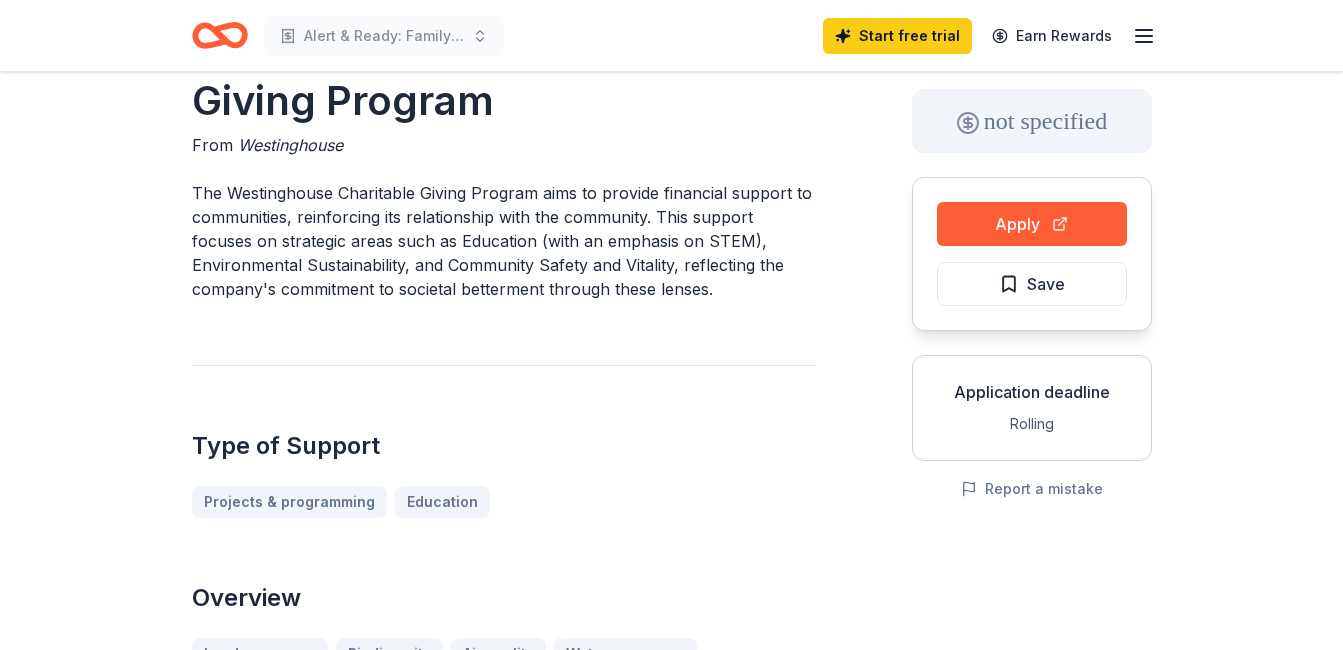 scroll, scrollTop: 94, scrollLeft: 0, axis: vertical 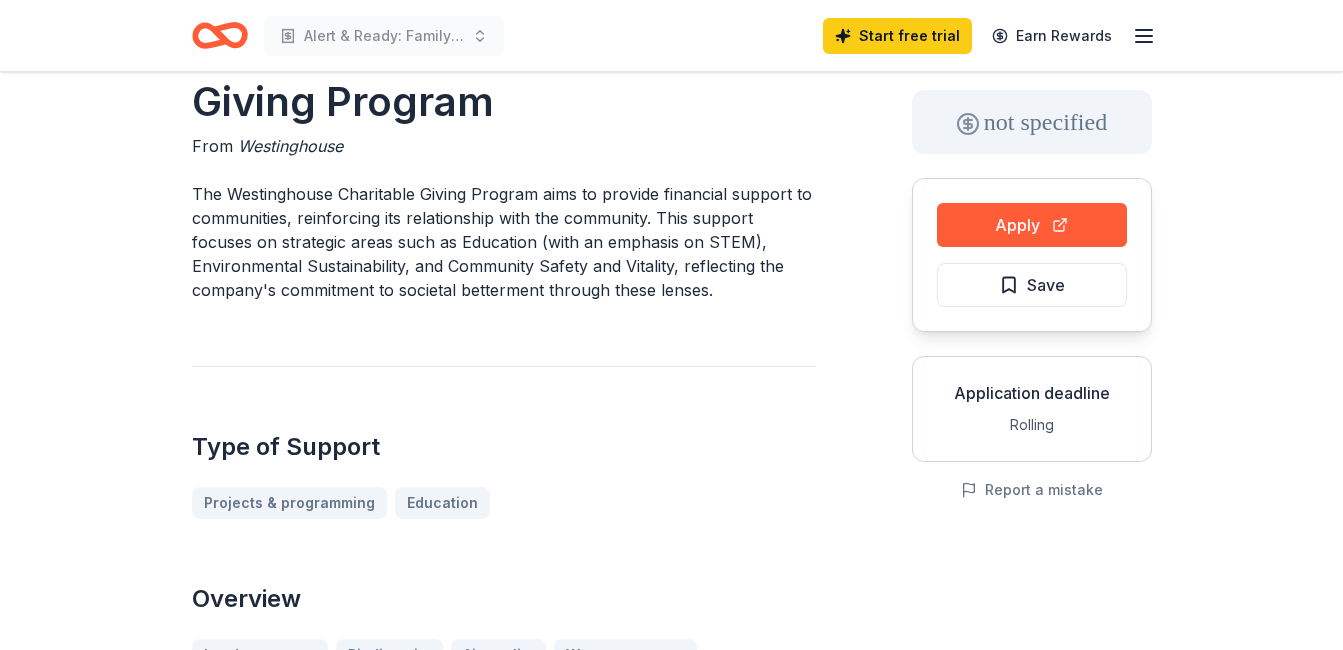 click on "Westinghouse Charitable Giving Program From Westinghouse The Westinghouse Charitable Giving Program aims to provide financial support to communities, reinforcing its relationship with the community. This support focuses on strategic areas such as Education (with an emphasis on STEM), Environmental Sustainability, and Community Safety and Vitality, reflecting the company's commitment to societal betterment through these lenses. Type of Support Projects & programming Education Overview Land resources Biodiversity Air quality Water resources Public safety Health STEM education Occupational health Water conservation Environment Eligibility Organization's Location [COUNTRY] Program Location See more Organization Type 501(c)(3) Nonprofit Organizations with IRS 501(c)(3) tax-exempt status Other
Located within 50 miles of a Westinghouse site
Ineligibility Organizations not tax-exempt under Section 501(c)-3 of the U.S. IRS code, except schools Organizations over 50 miles from a Westinghouse site Athletic support Share" at bounding box center (672, 1209) 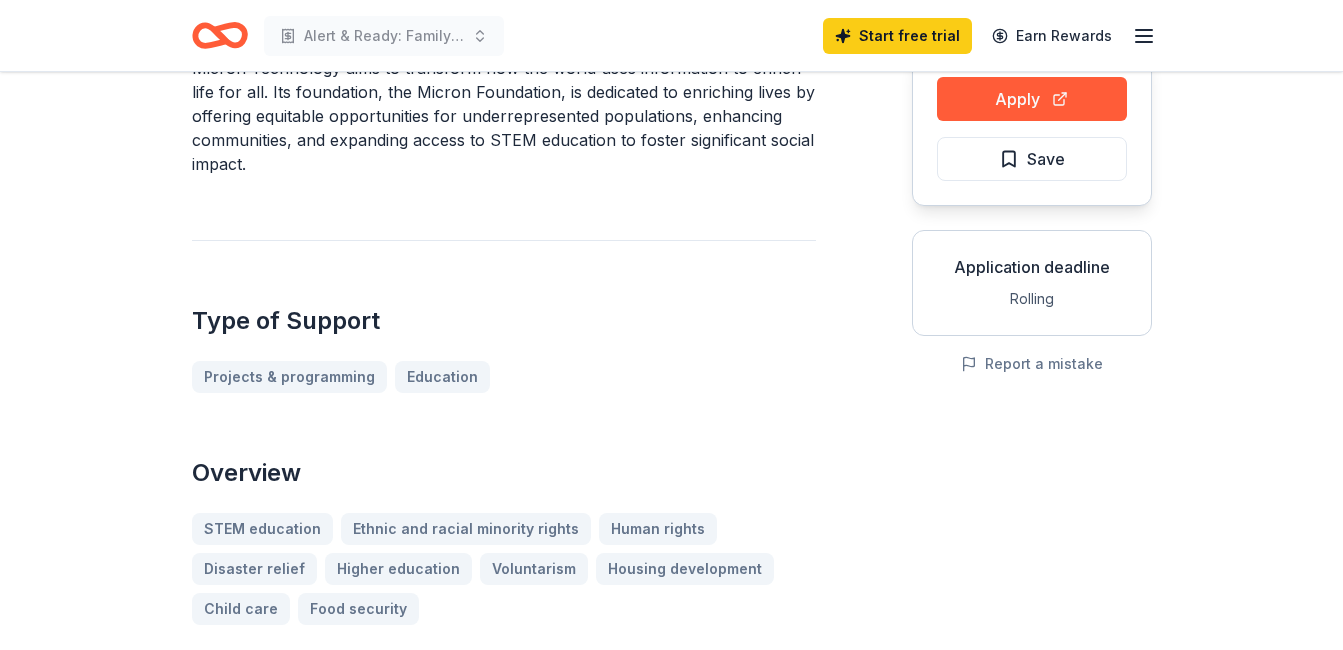 scroll, scrollTop: 221, scrollLeft: 0, axis: vertical 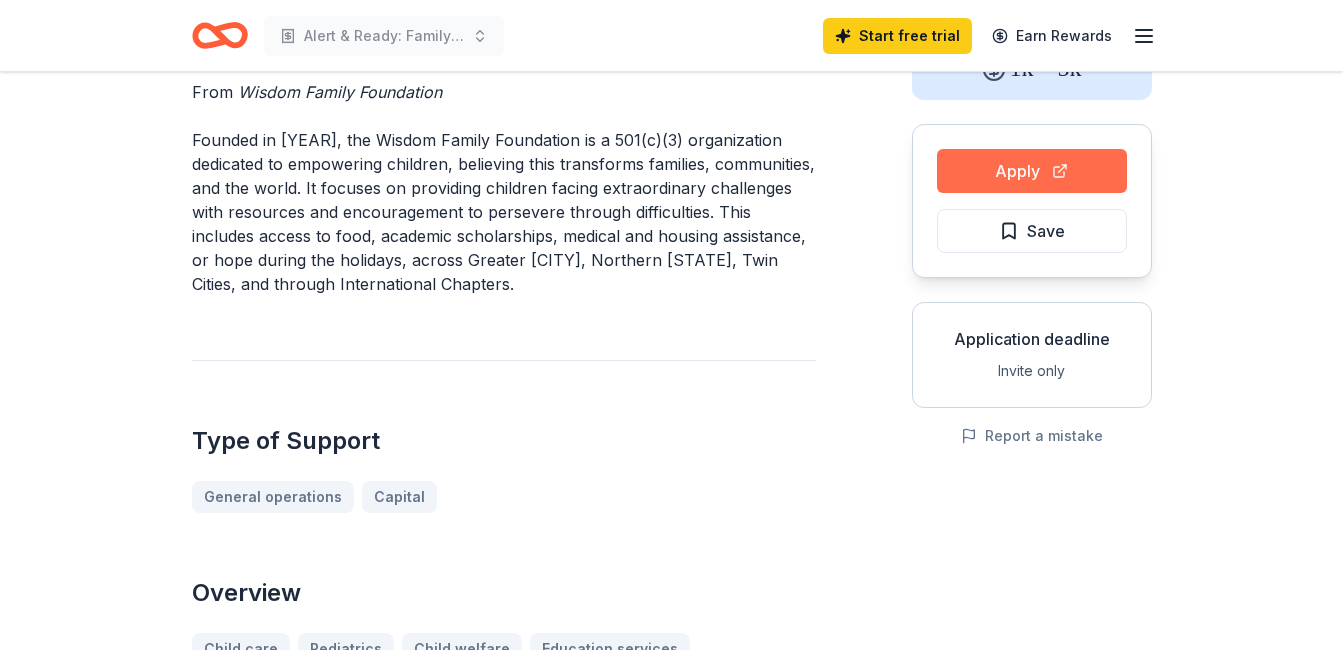 click on "Apply" at bounding box center [1032, 171] 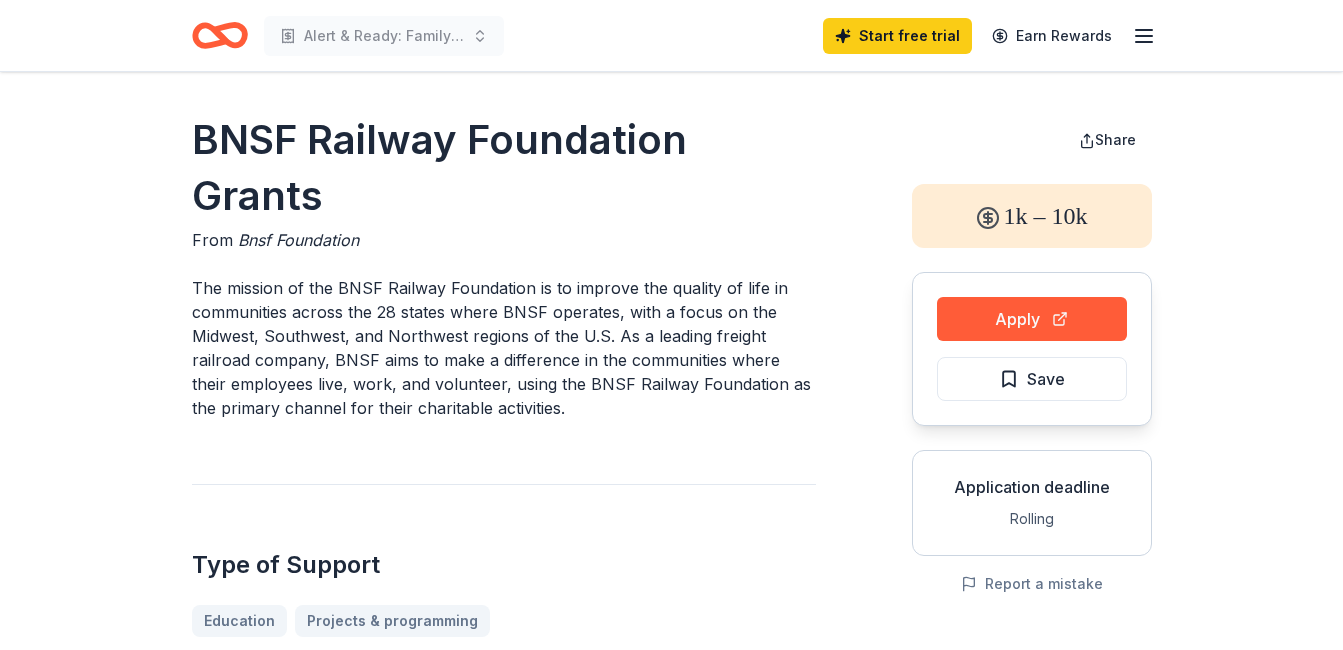 scroll, scrollTop: 0, scrollLeft: 0, axis: both 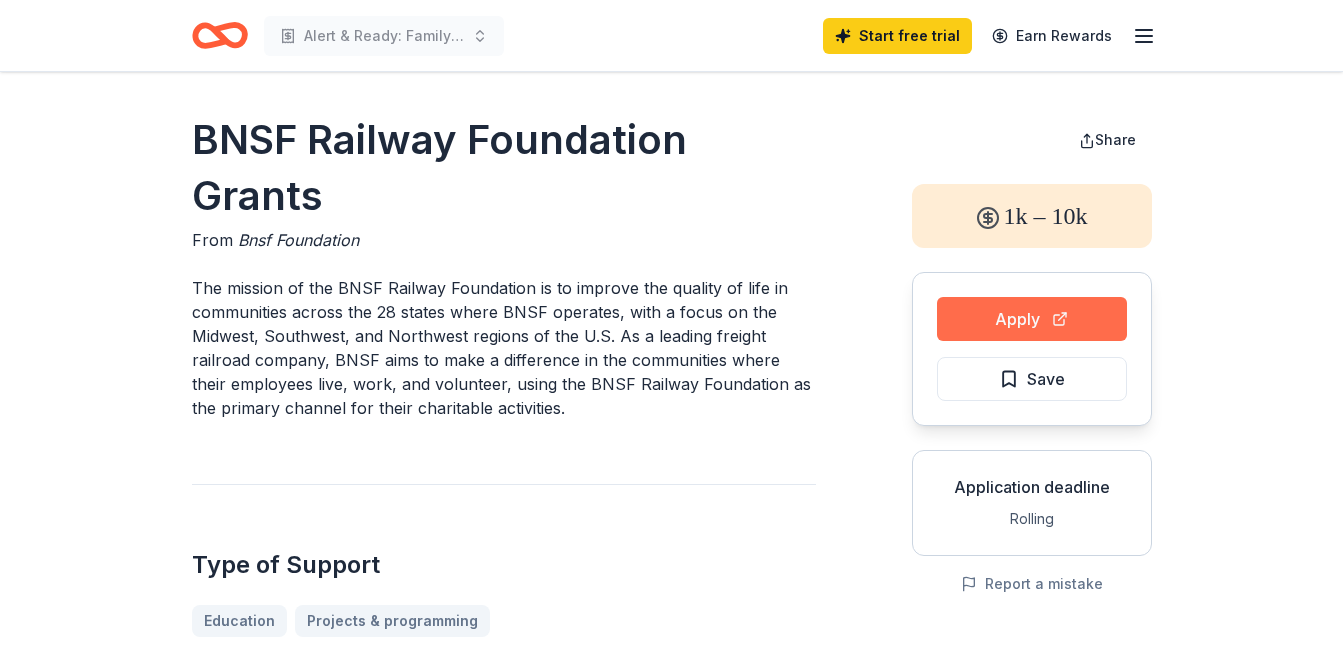 click on "Apply" at bounding box center [1032, 319] 